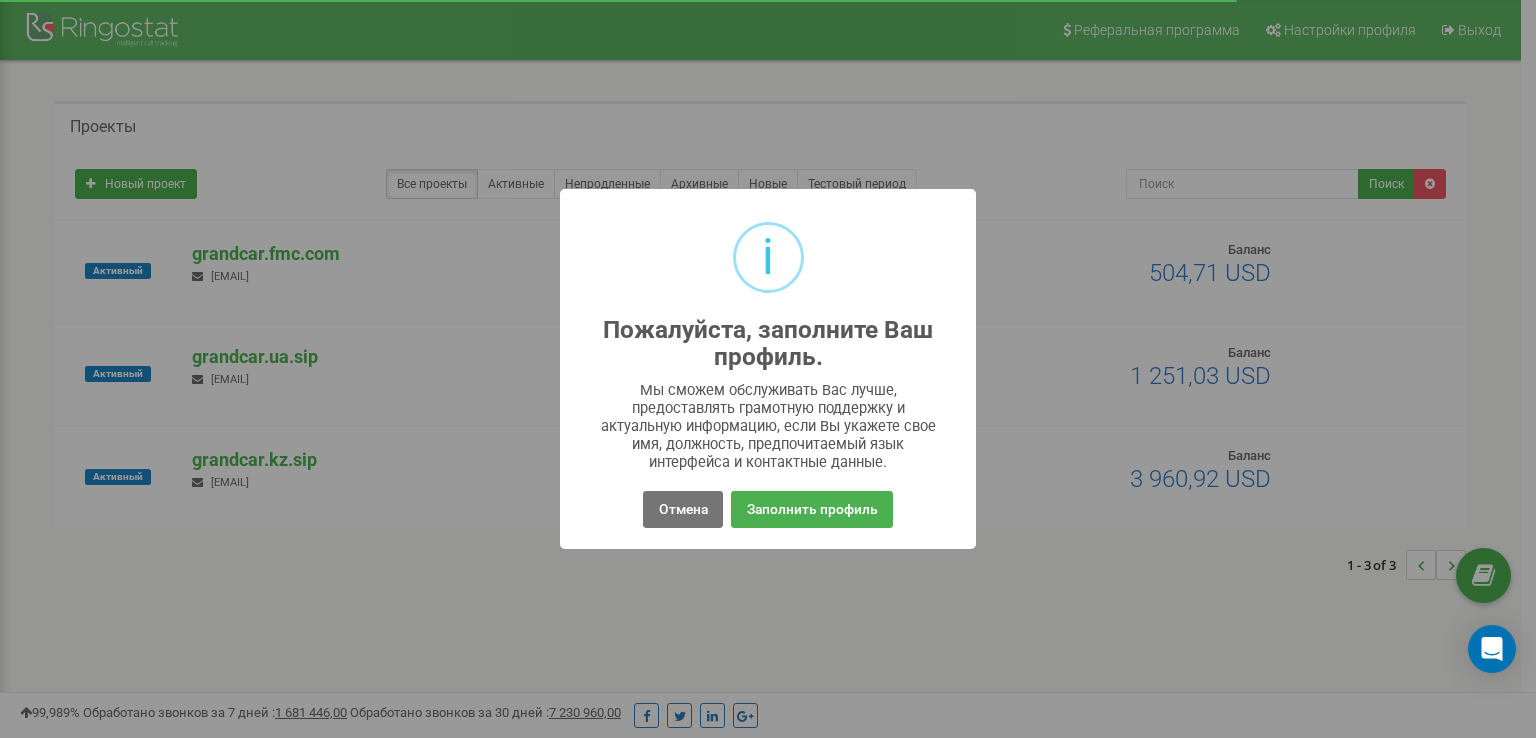 click on "Отмена" at bounding box center [682, 509] 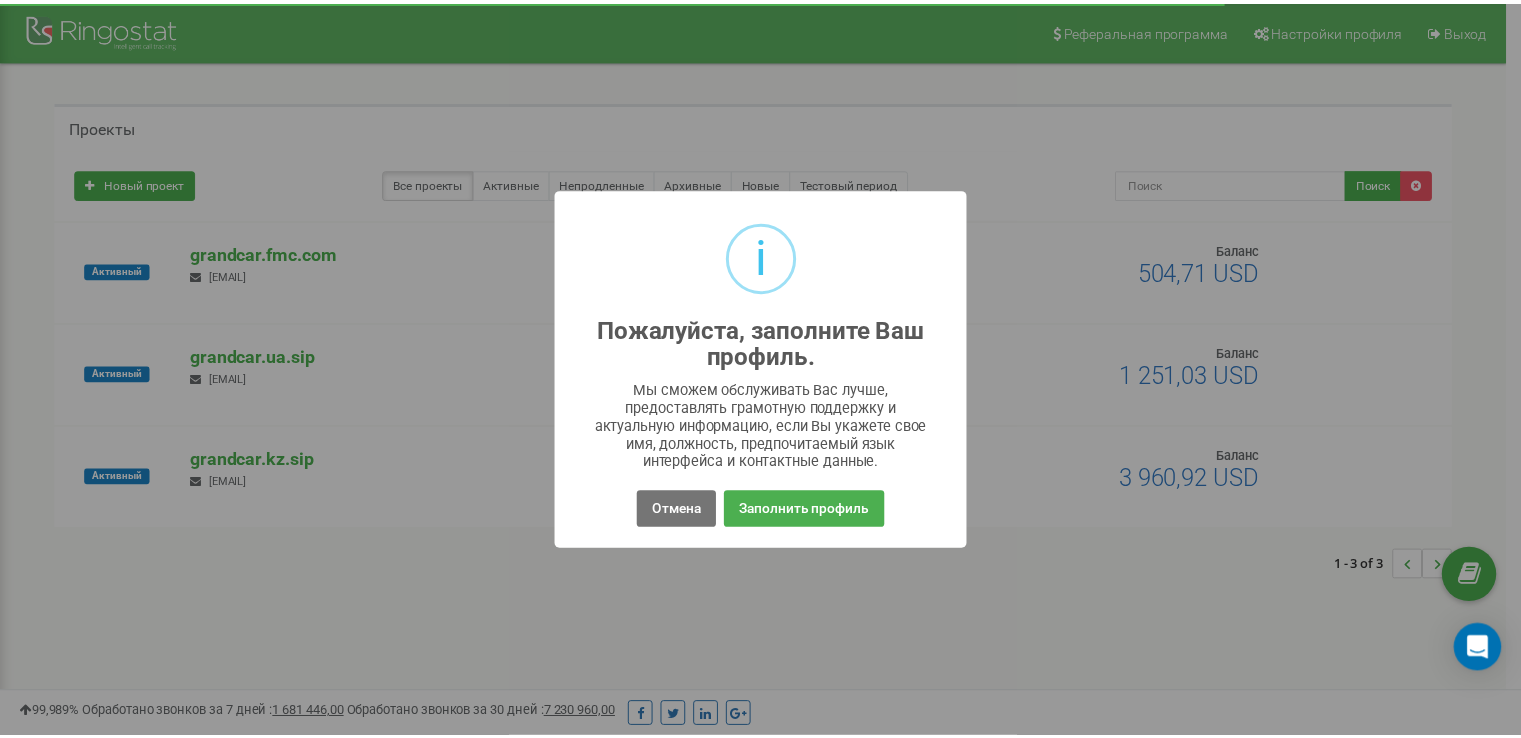 scroll, scrollTop: 0, scrollLeft: 0, axis: both 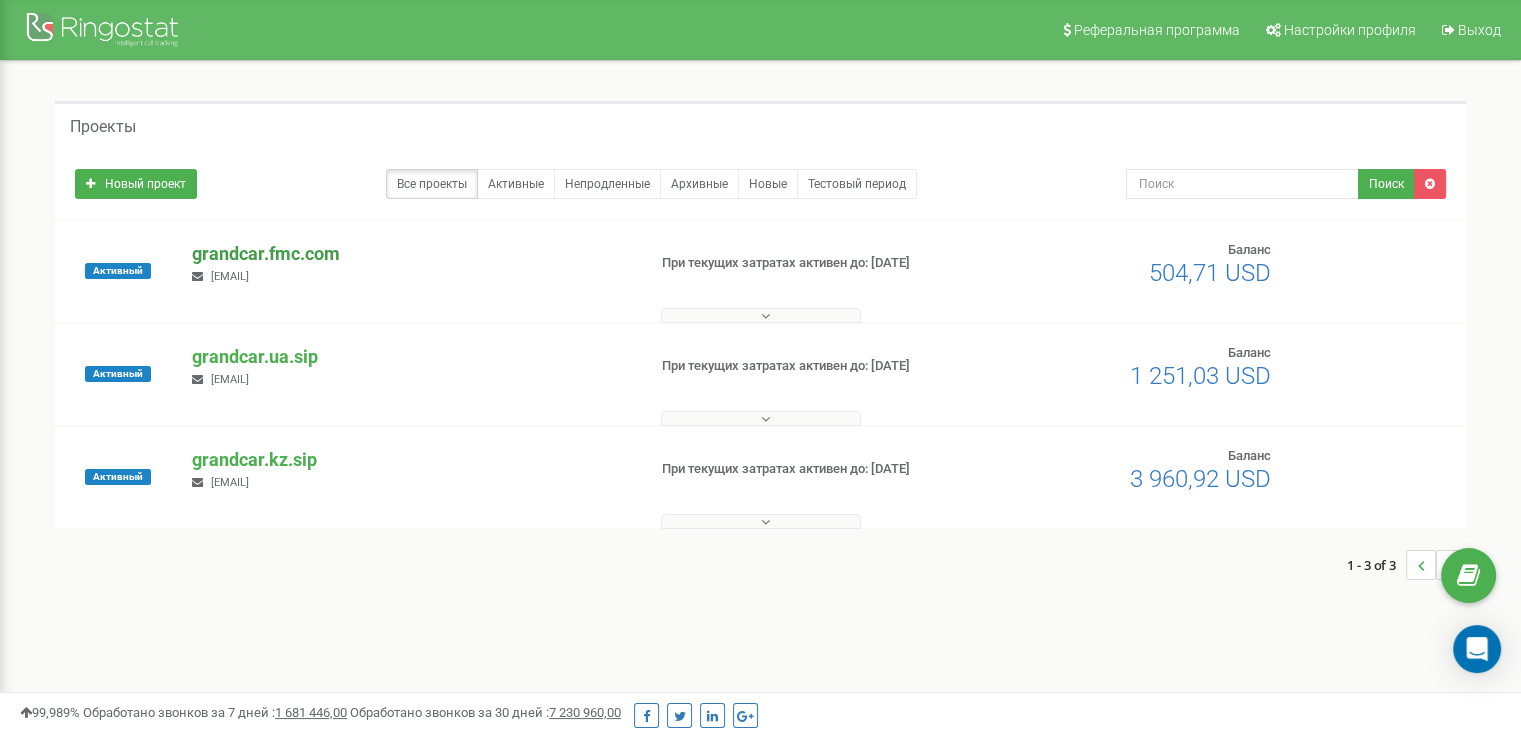 click on "grandcar.fmc.com" at bounding box center (410, 254) 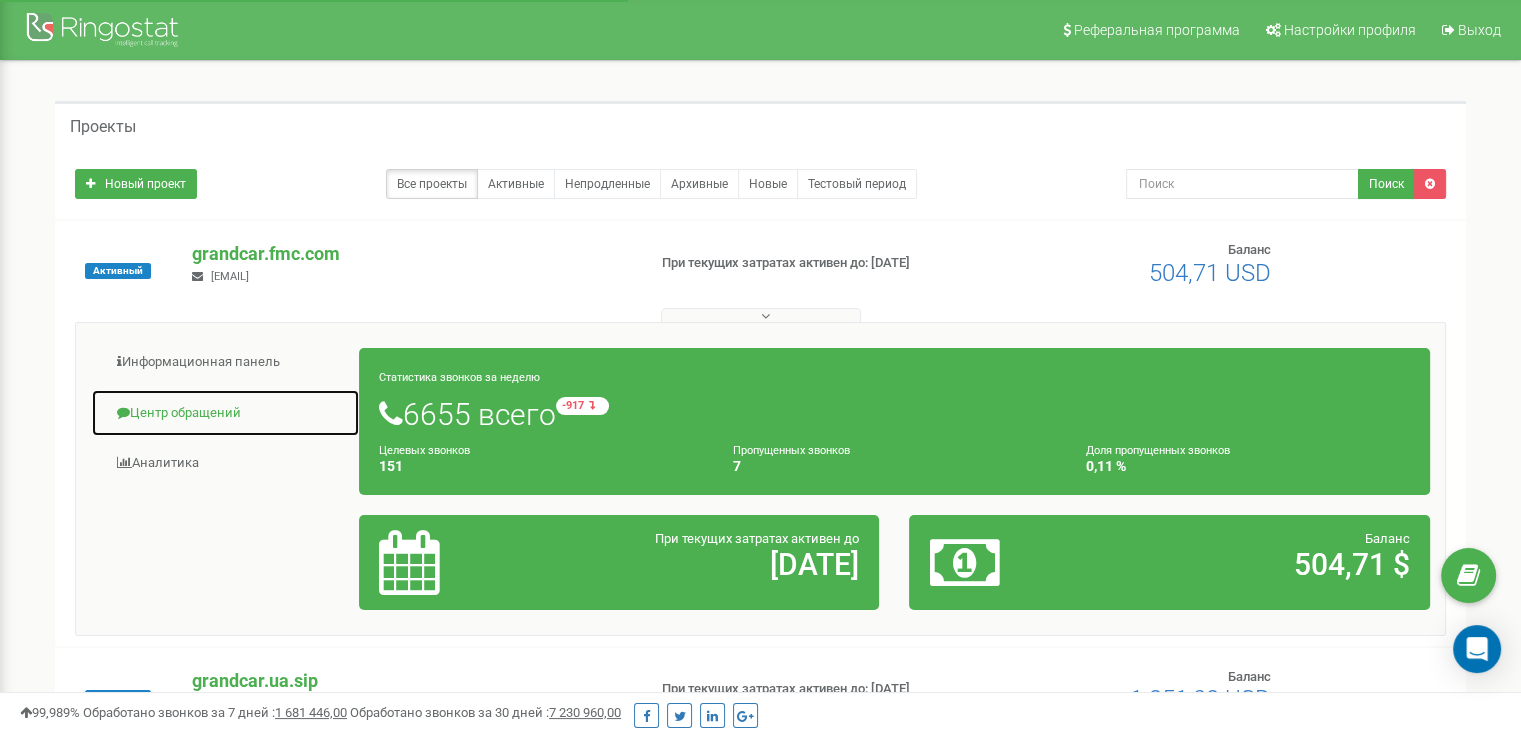 click on "Центр обращений" at bounding box center (225, 413) 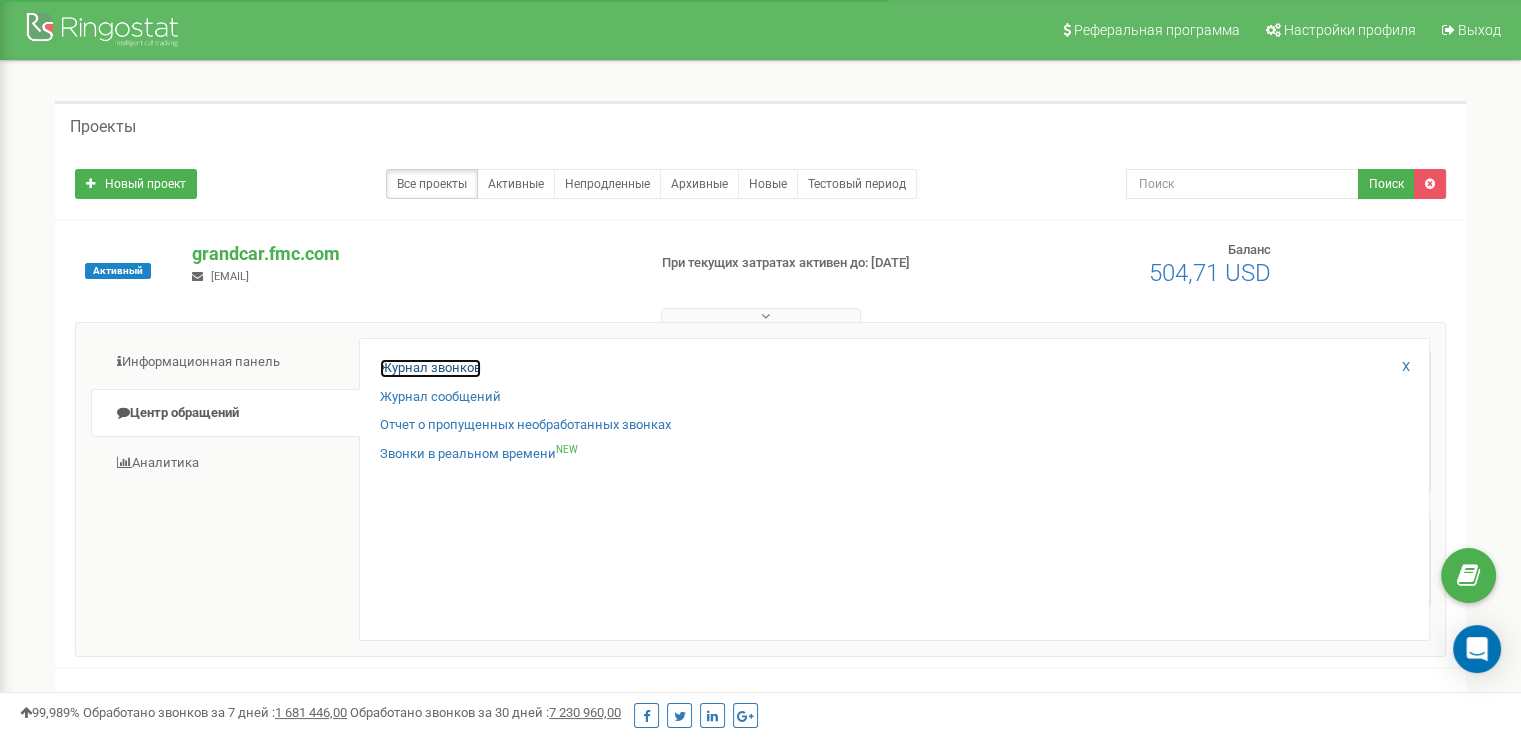 click on "Журнал звонков" at bounding box center (430, 368) 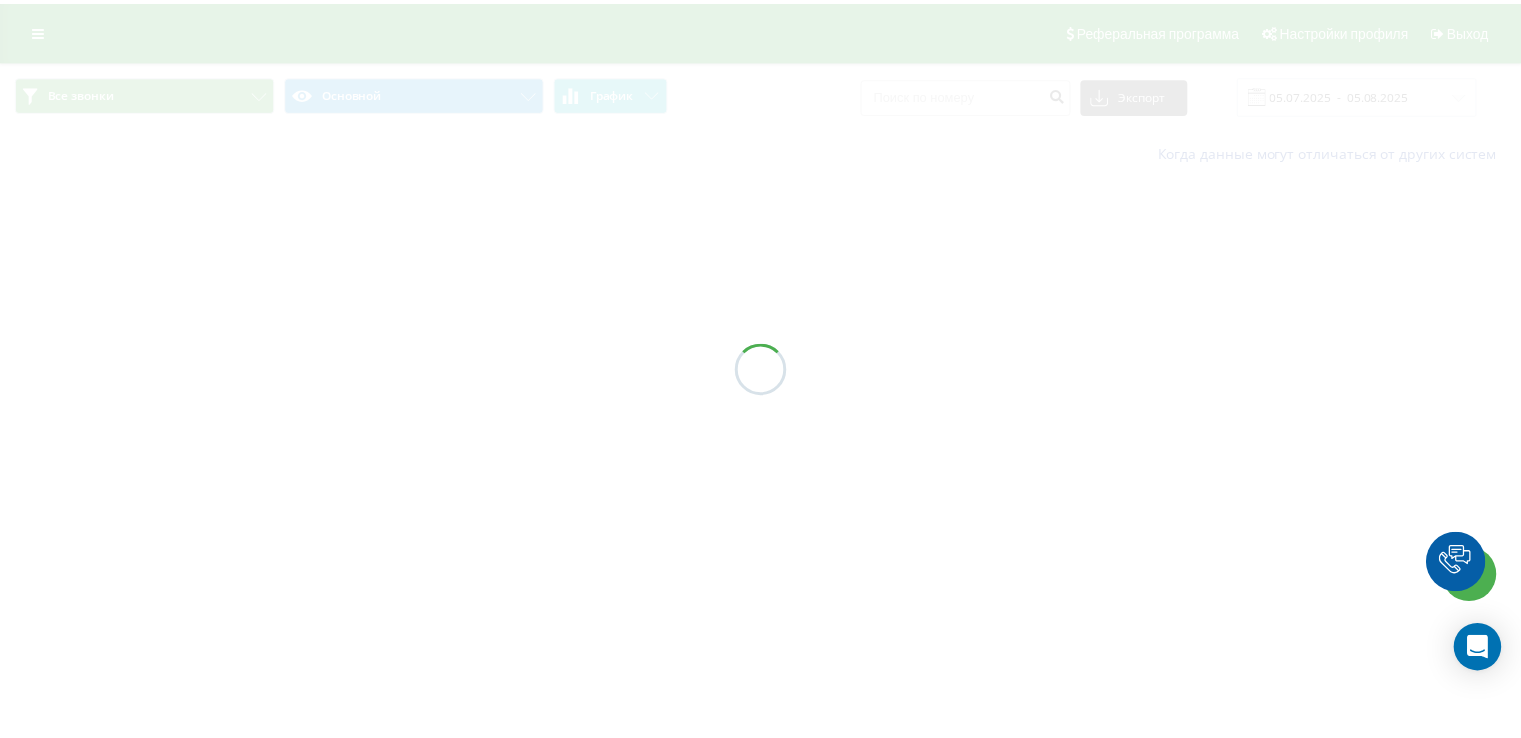 scroll, scrollTop: 0, scrollLeft: 0, axis: both 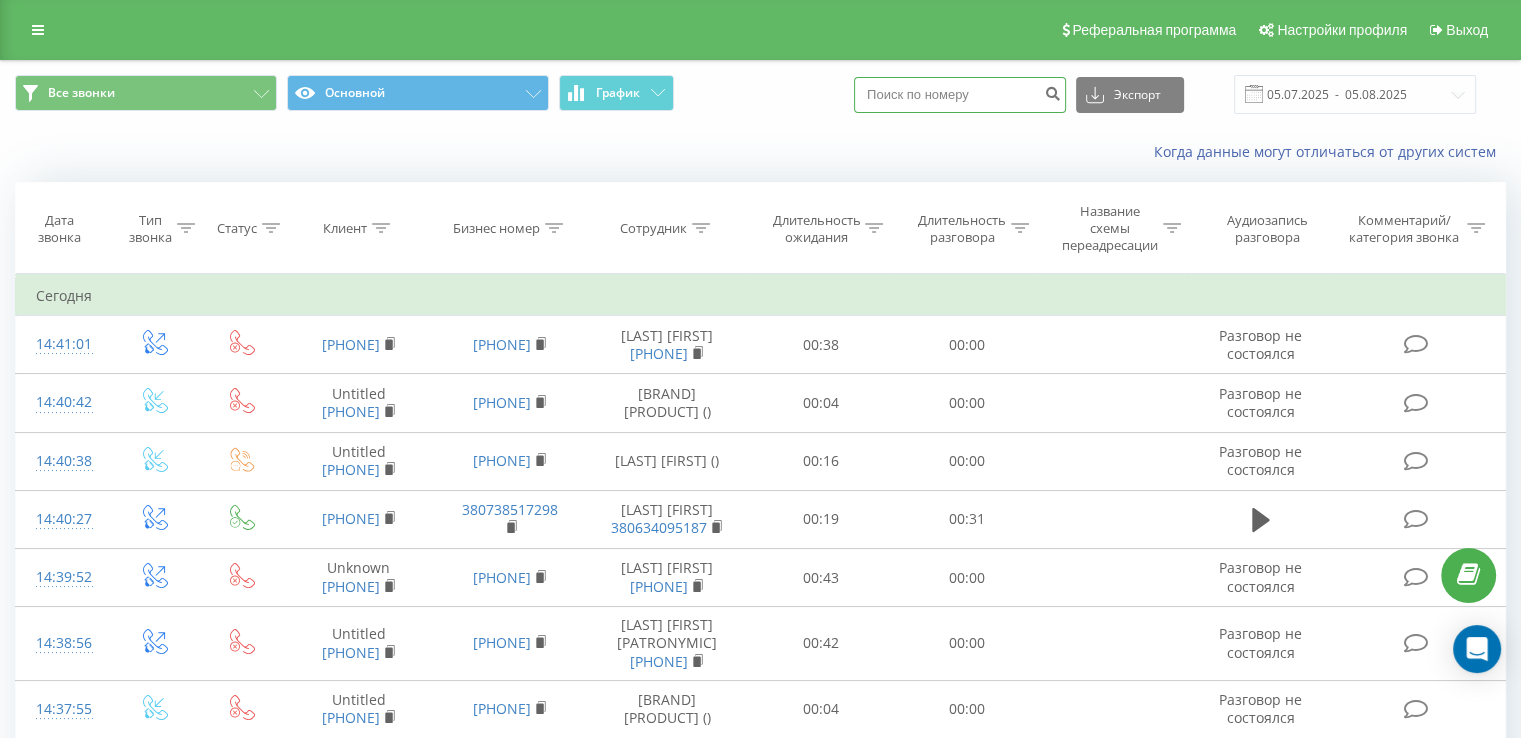 click at bounding box center (960, 95) 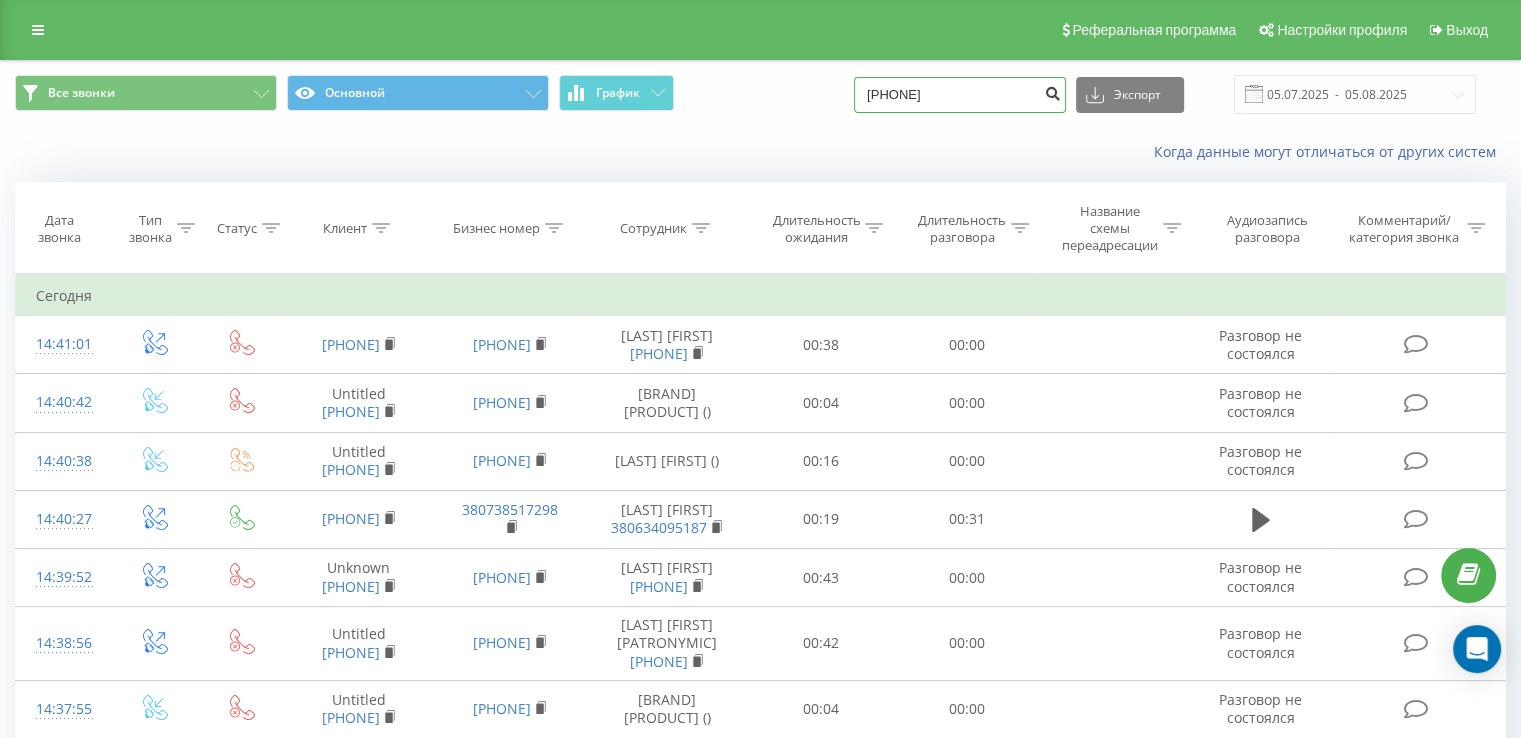 type on "380 99 094 0887" 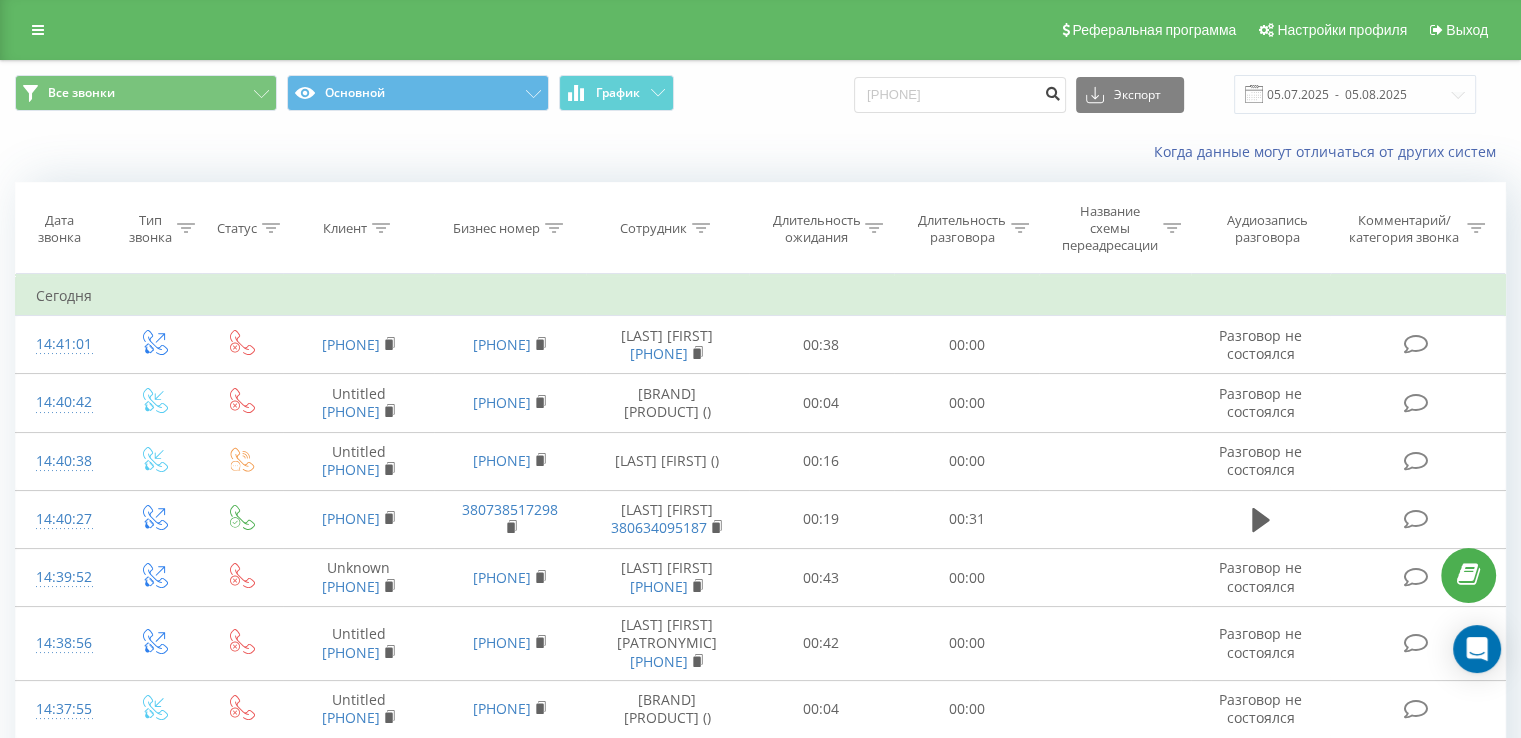 click at bounding box center (1052, 91) 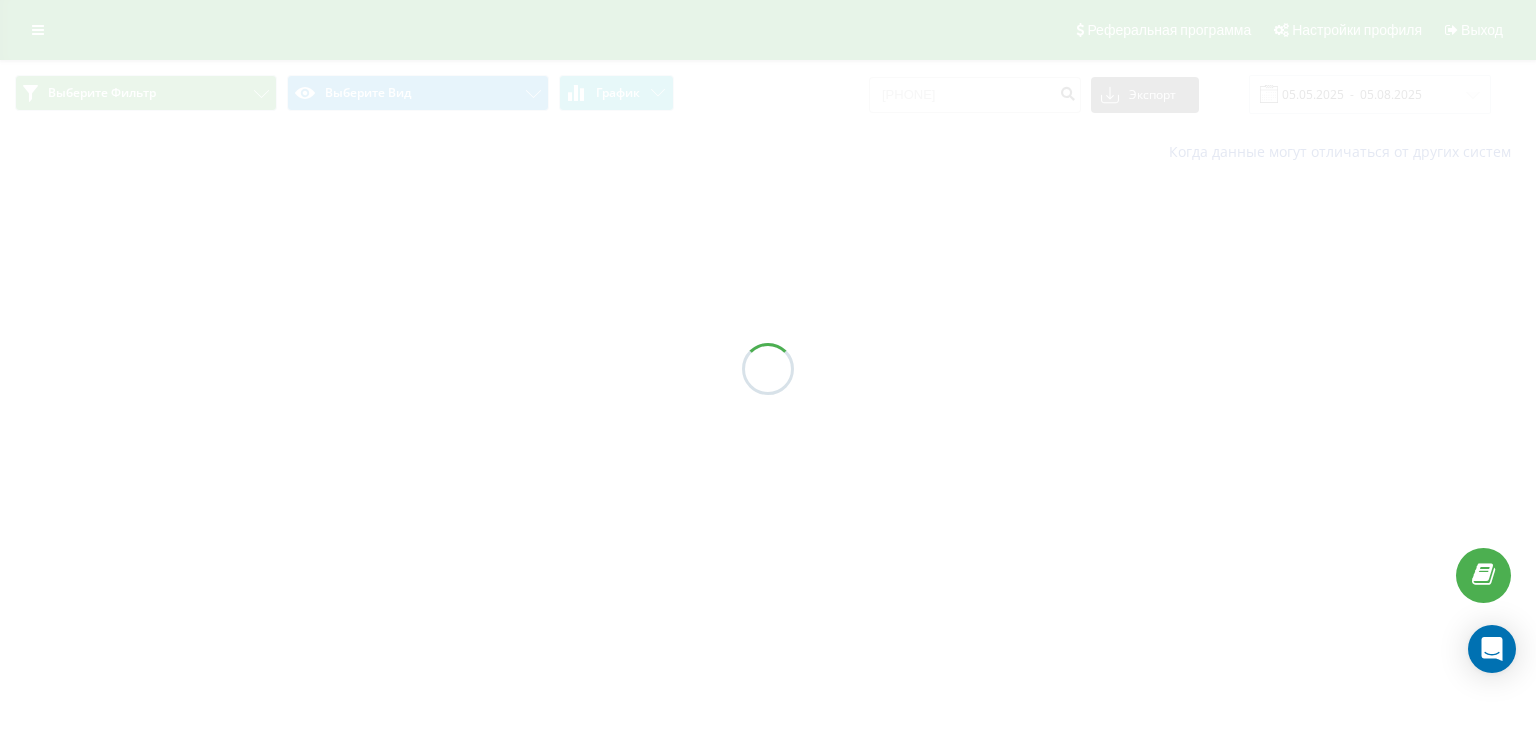 scroll, scrollTop: 0, scrollLeft: 0, axis: both 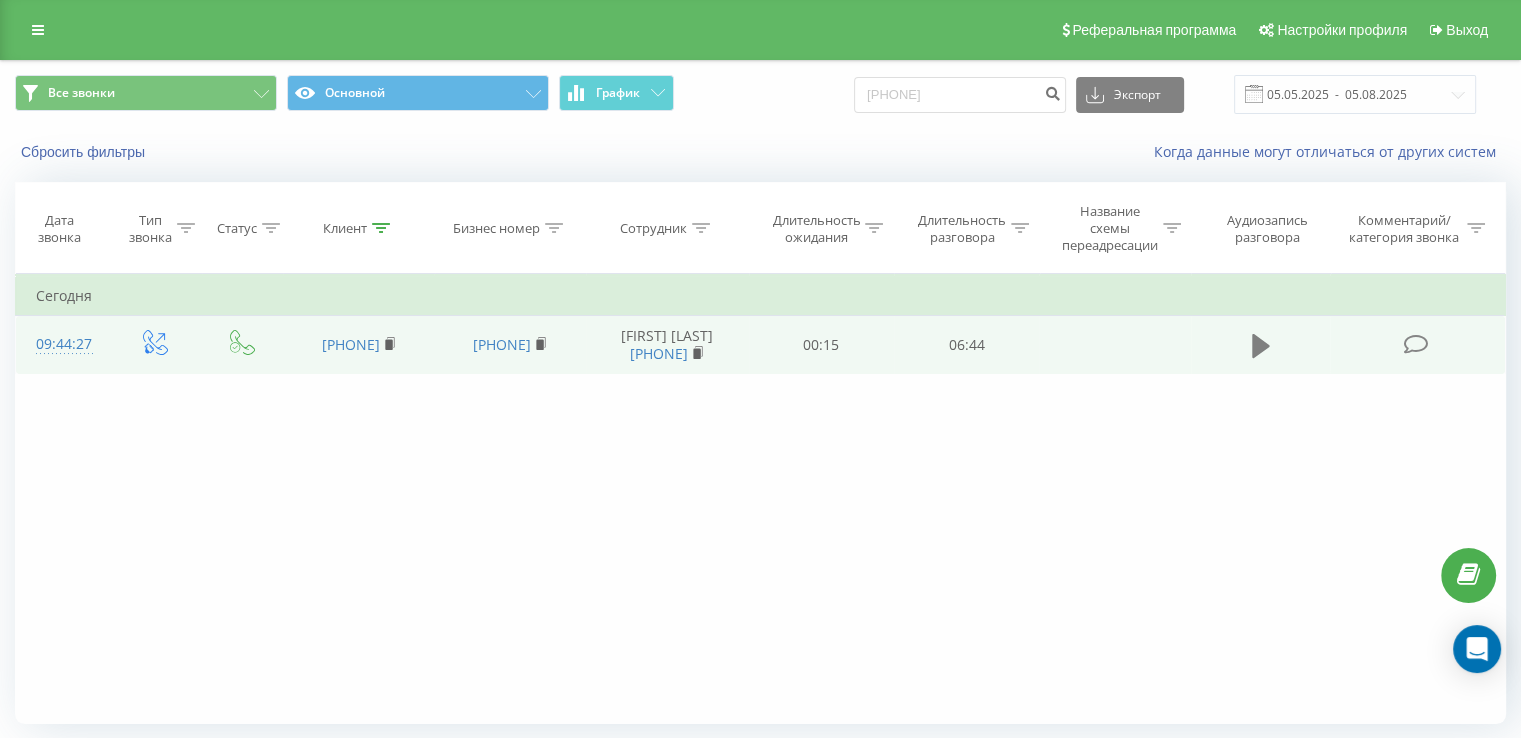 click 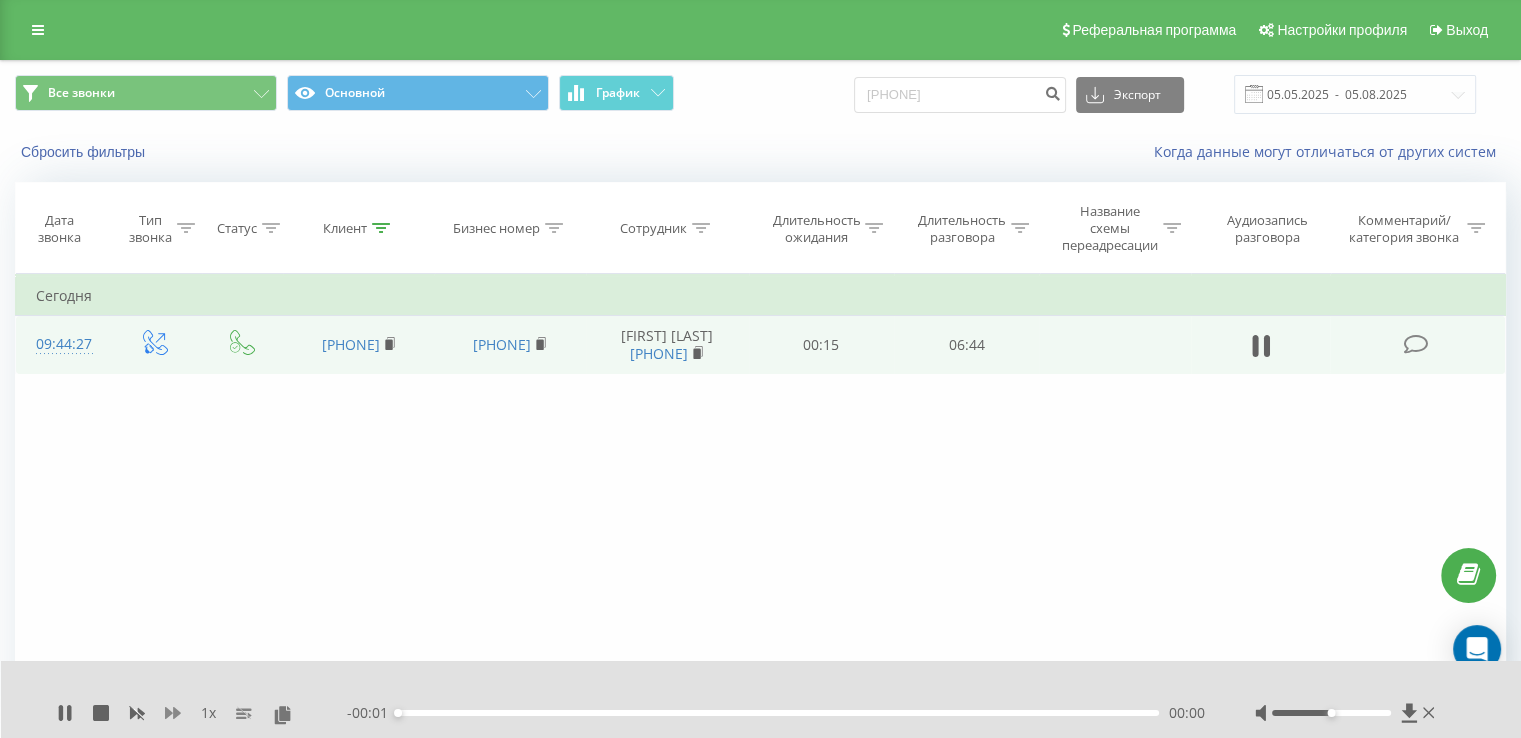 click 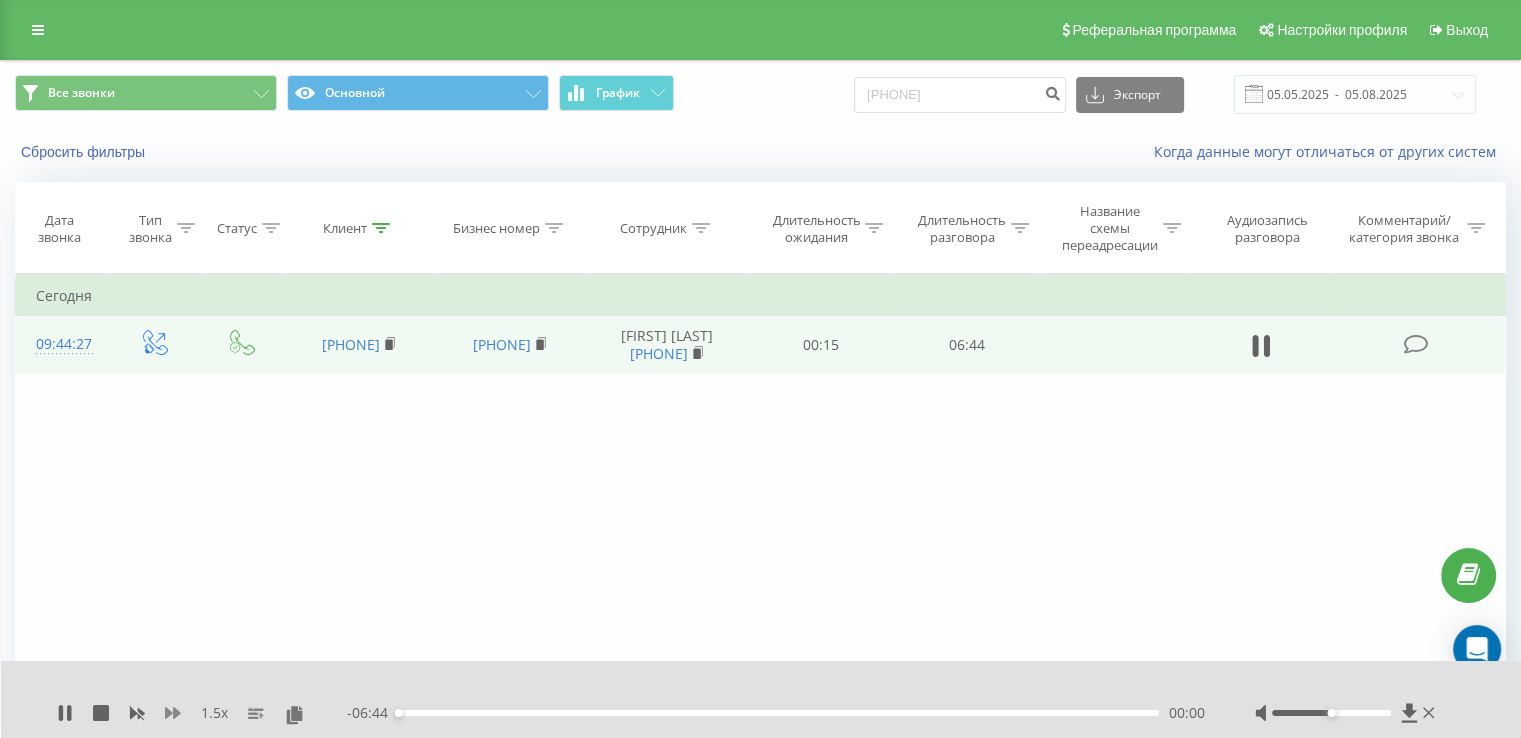 click 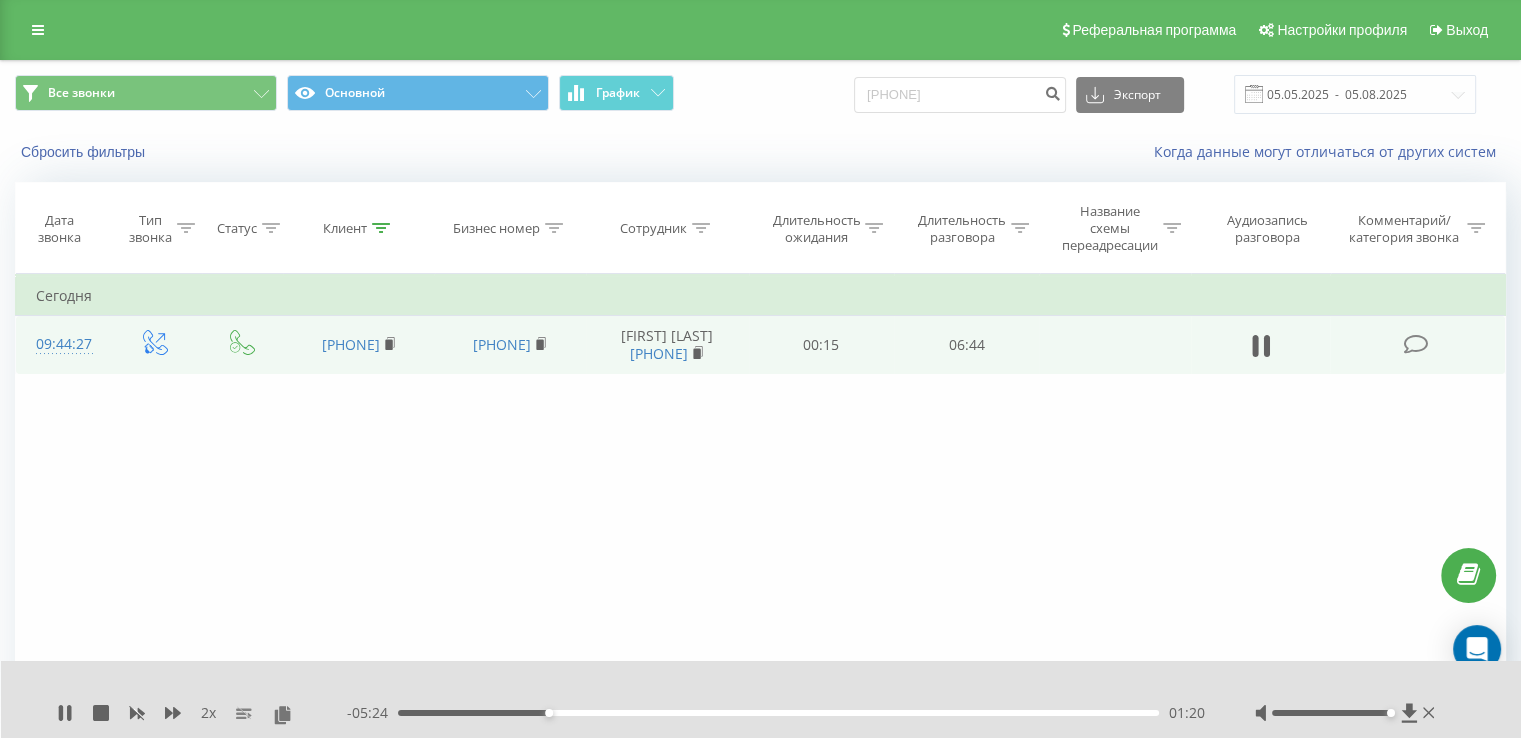 drag, startPoint x: 1332, startPoint y: 711, endPoint x: 1392, endPoint y: 712, distance: 60.00833 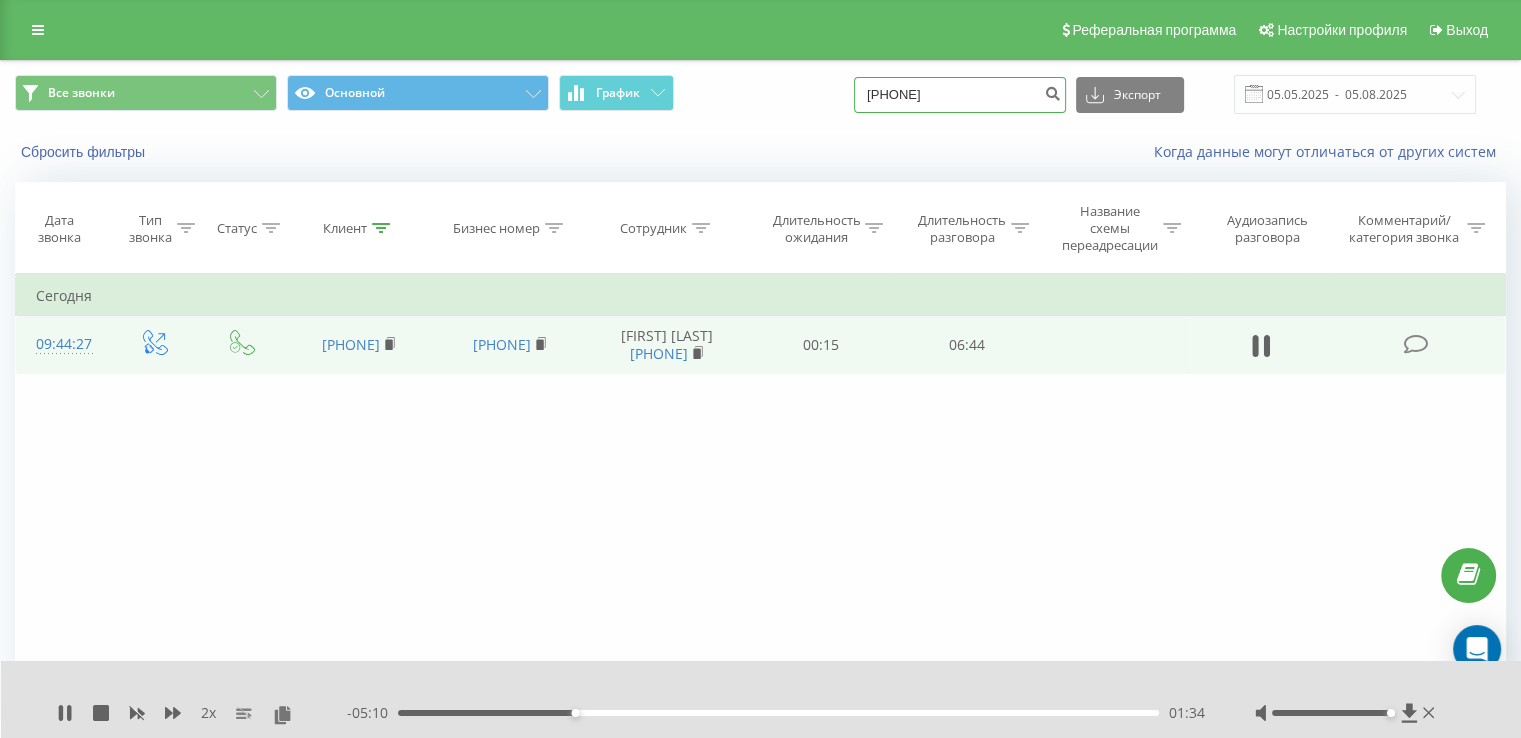 click on "380990940887" at bounding box center [960, 95] 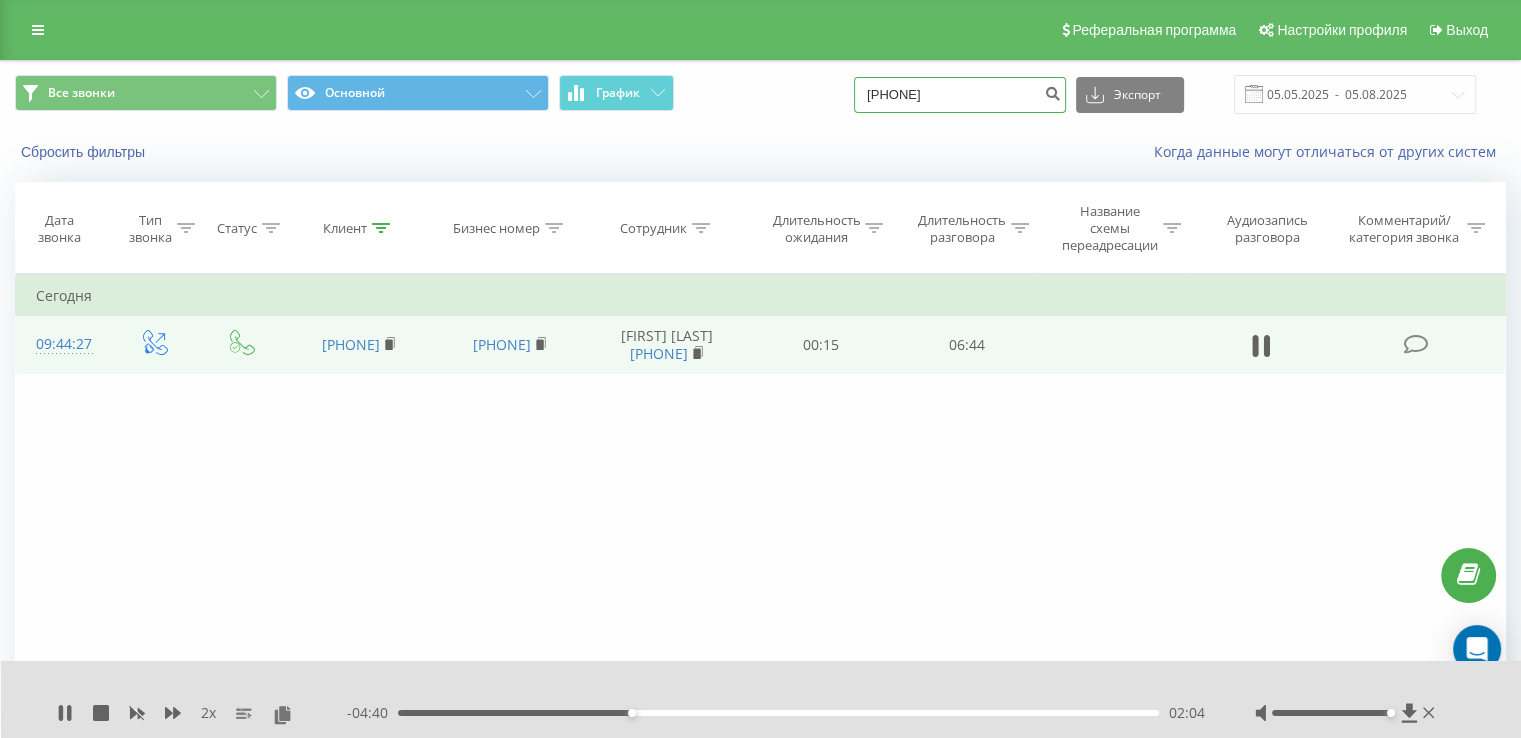 type on "380 97 988 1330" 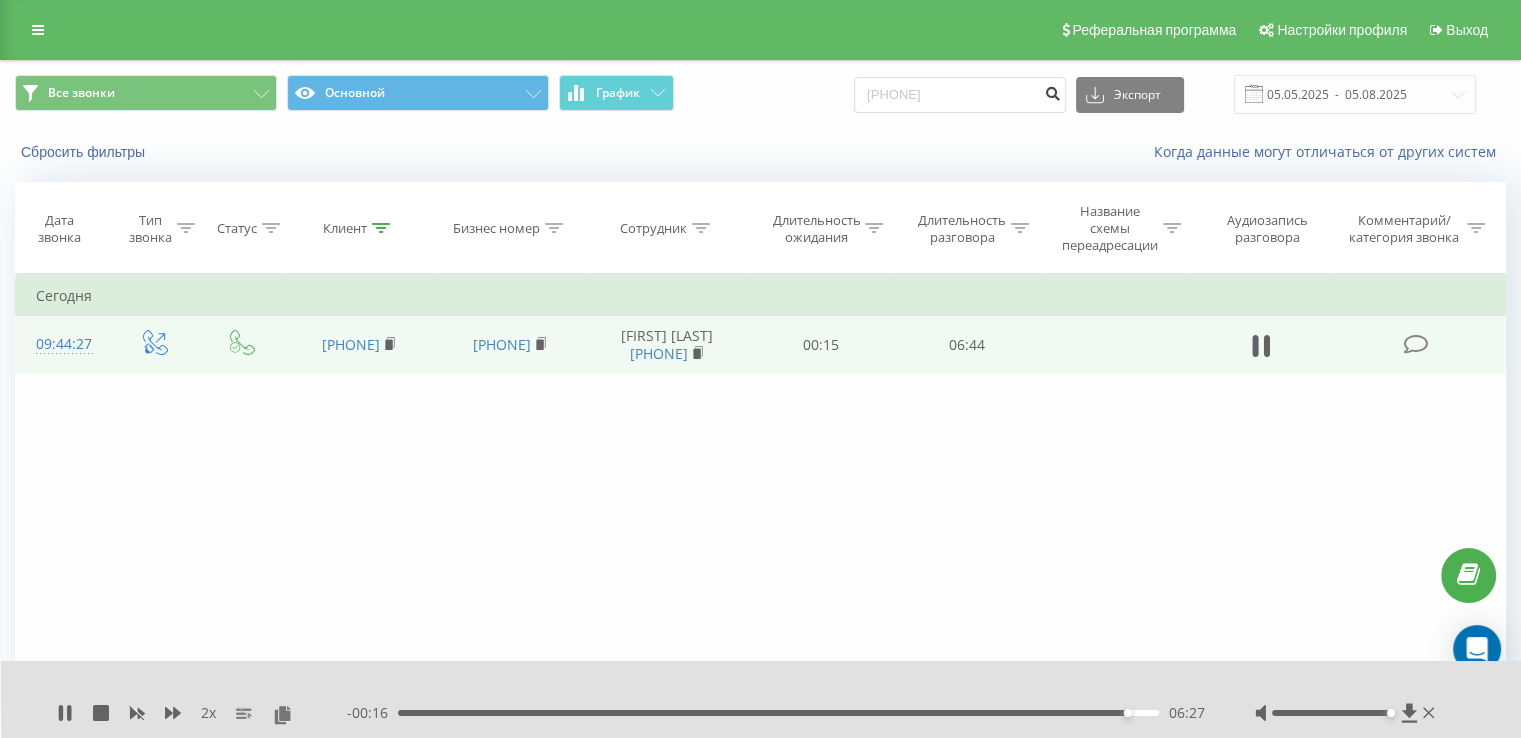 click at bounding box center [1052, 95] 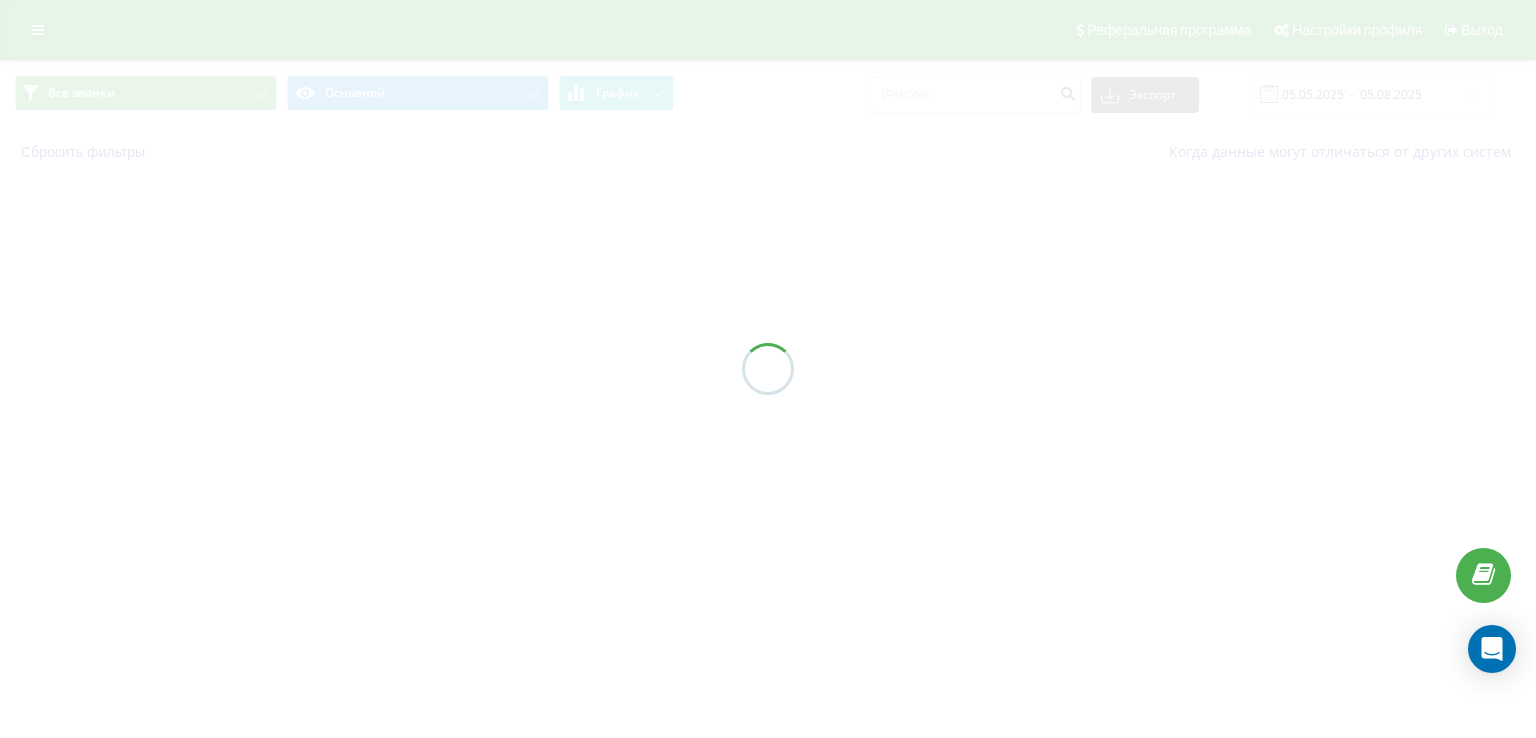 scroll, scrollTop: 0, scrollLeft: 0, axis: both 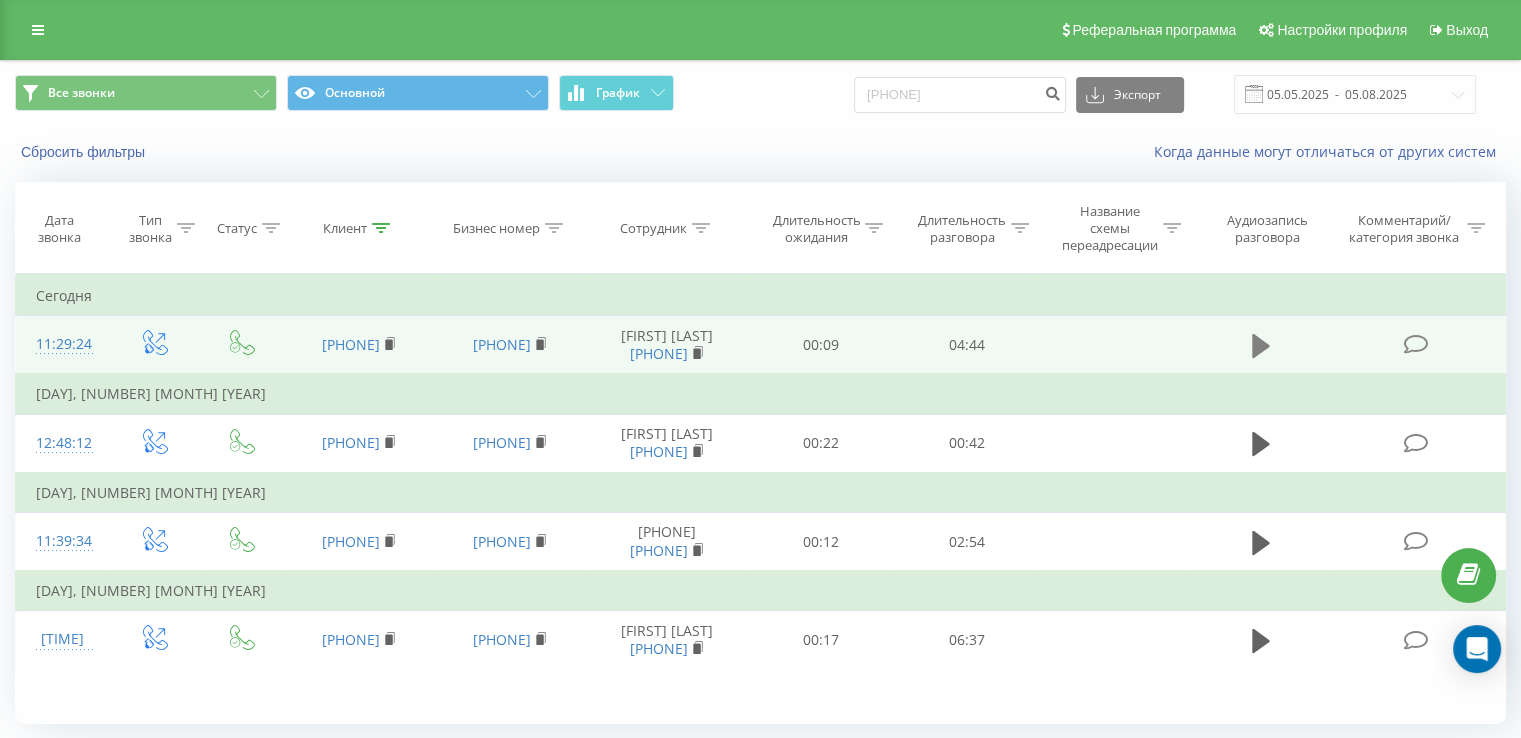 click at bounding box center (1261, 346) 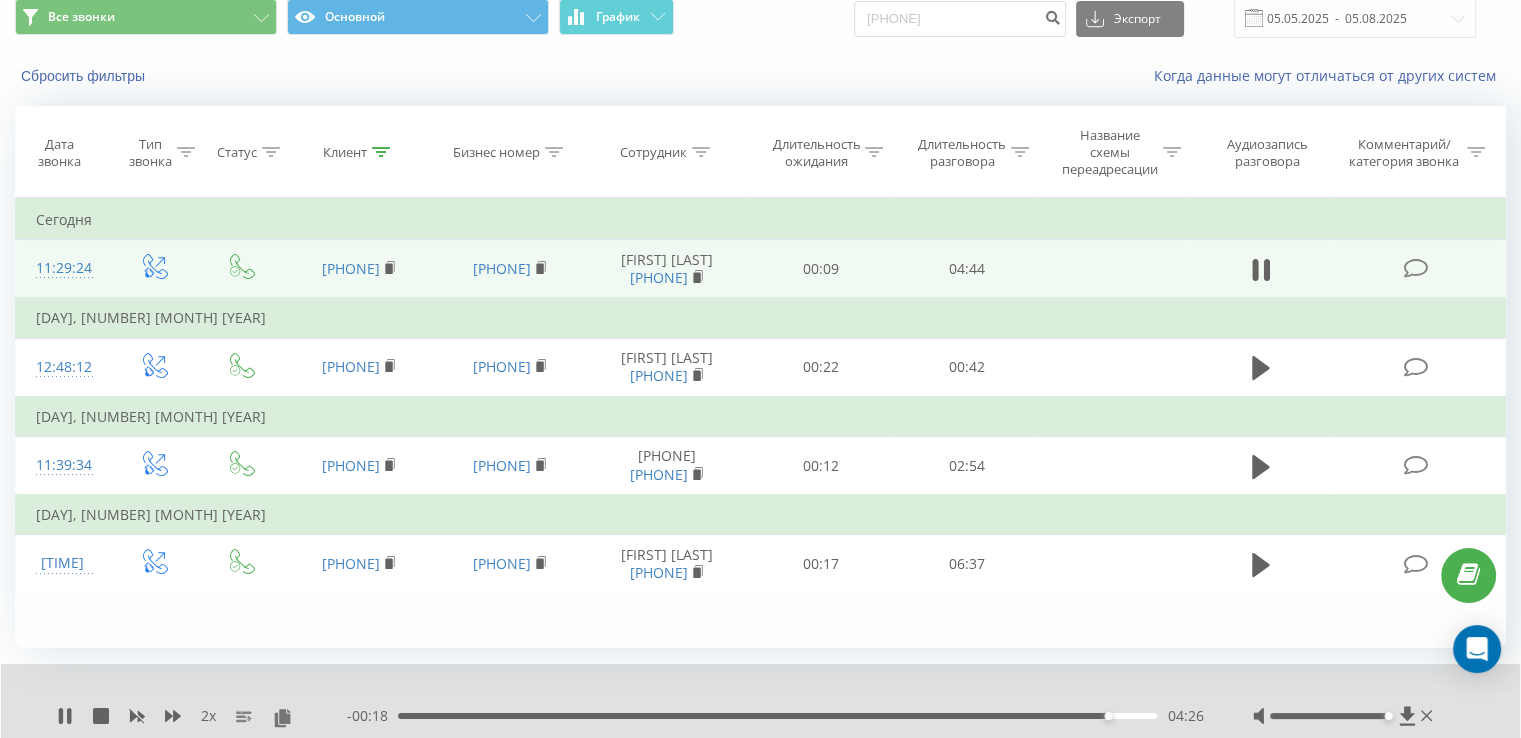 scroll, scrollTop: 0, scrollLeft: 0, axis: both 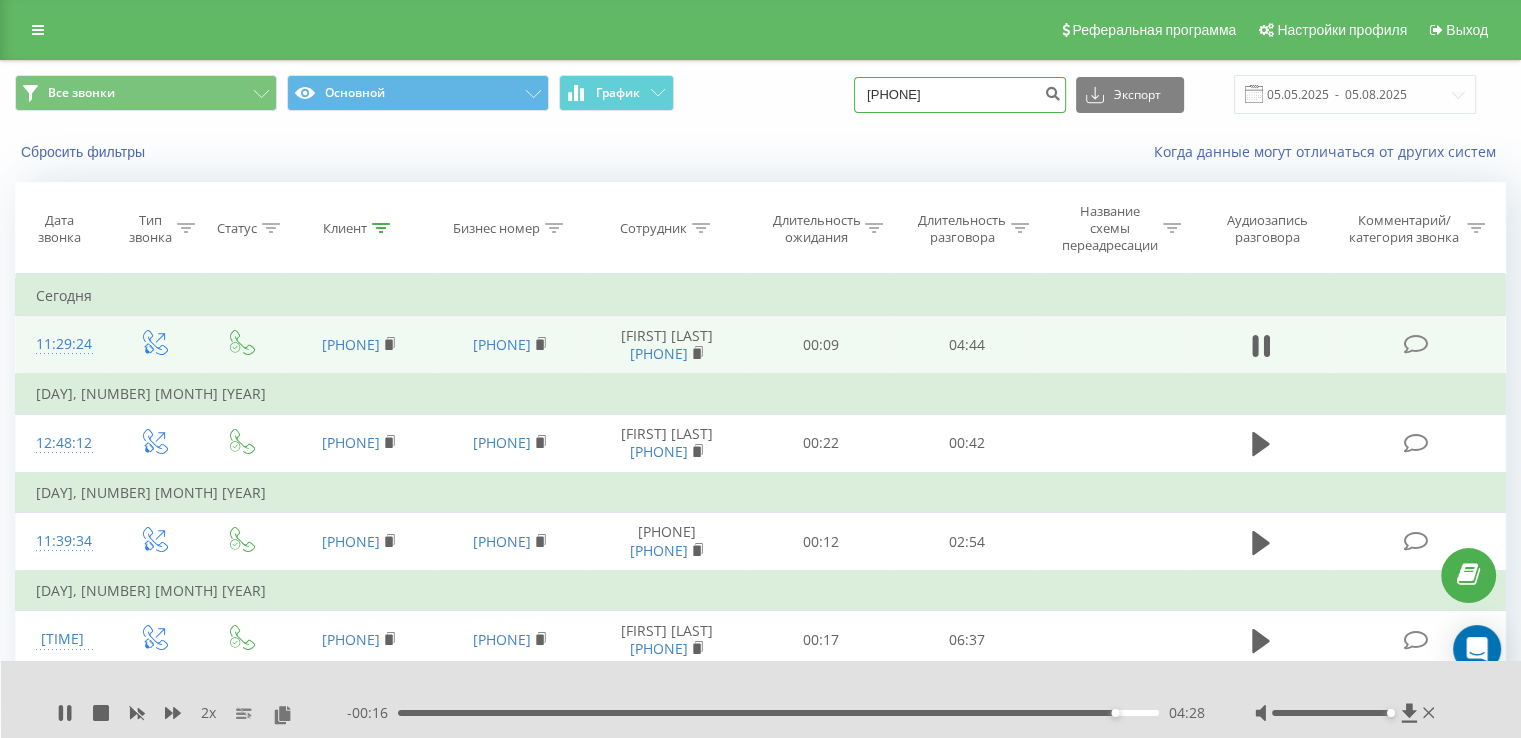 click on "380979881330" at bounding box center [960, 95] 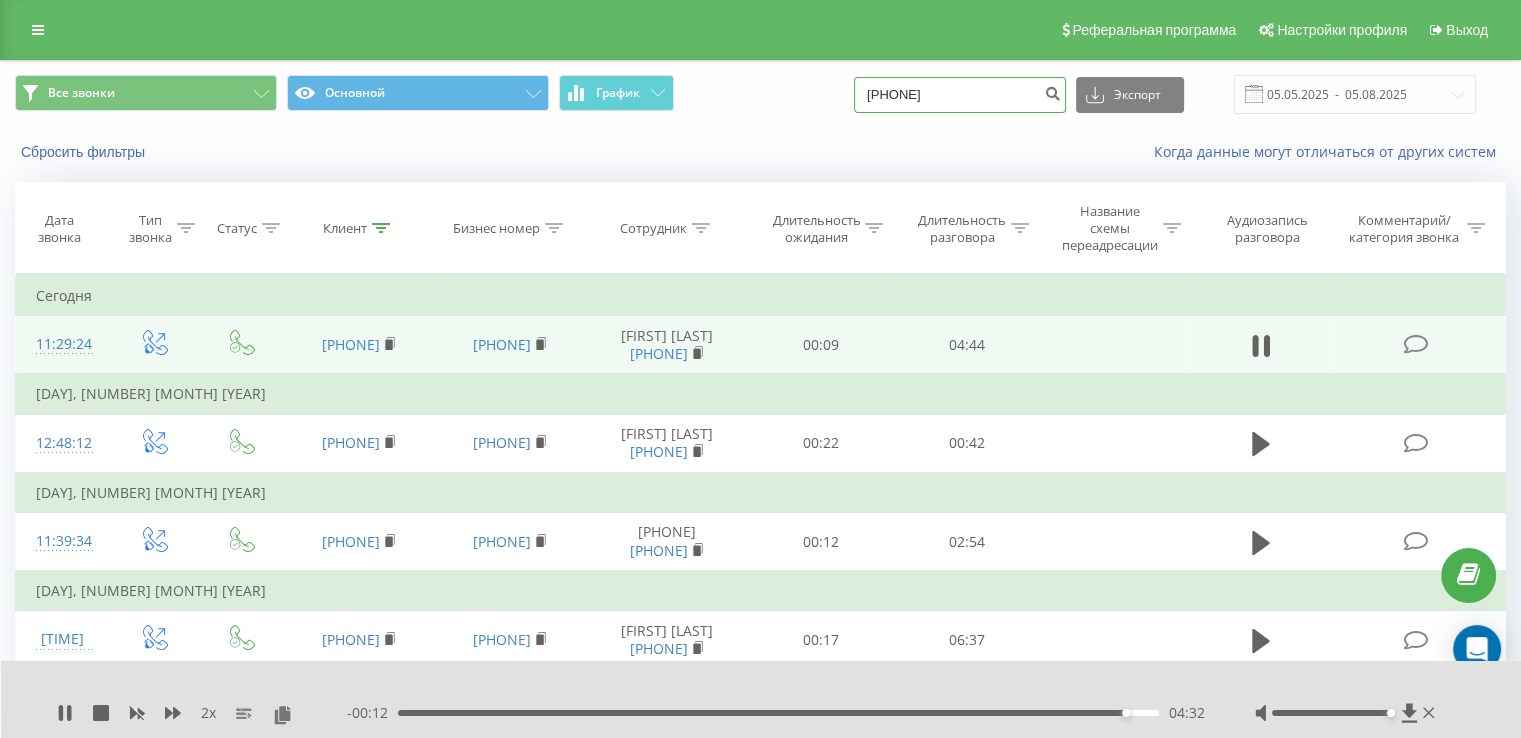 type on "380 68 857 2231" 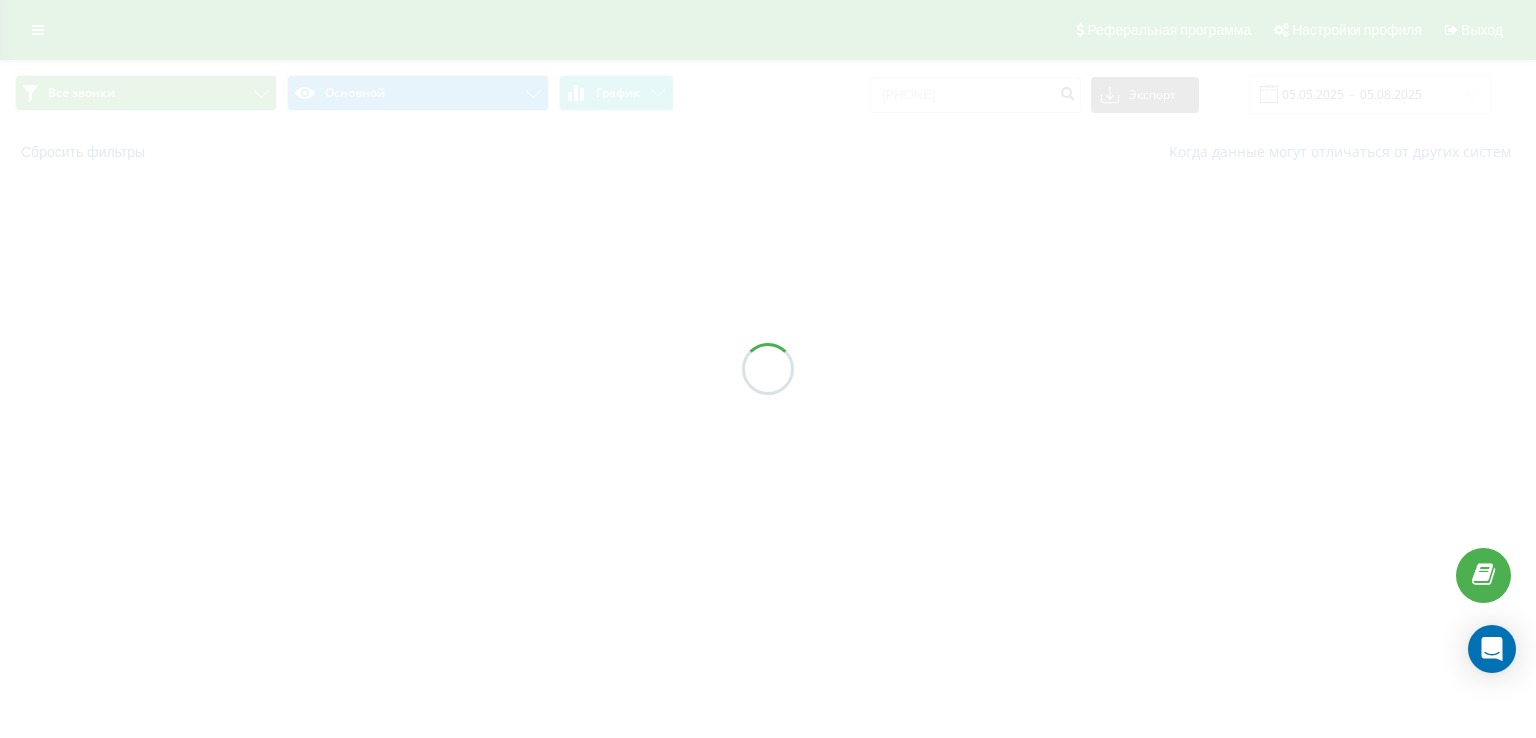scroll, scrollTop: 0, scrollLeft: 0, axis: both 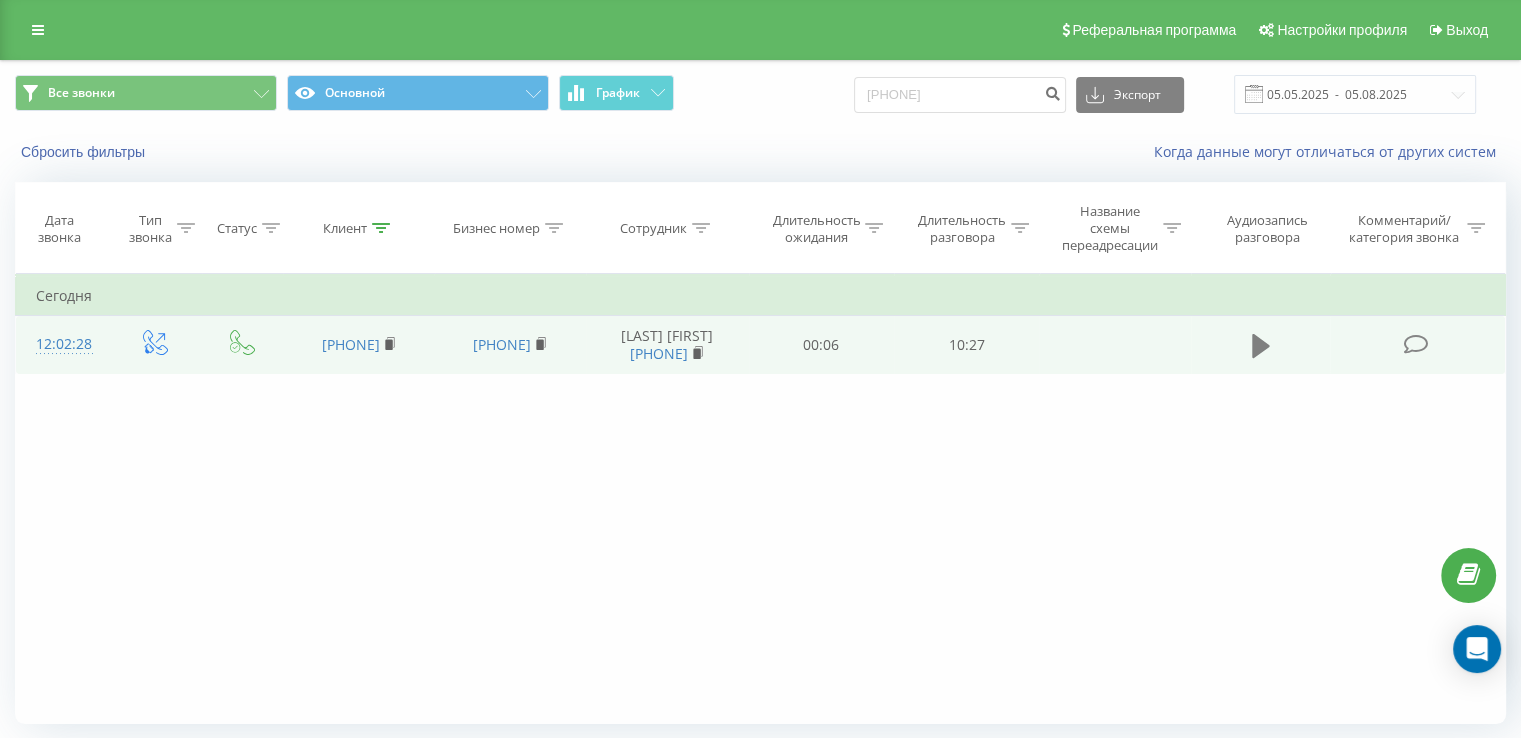 click 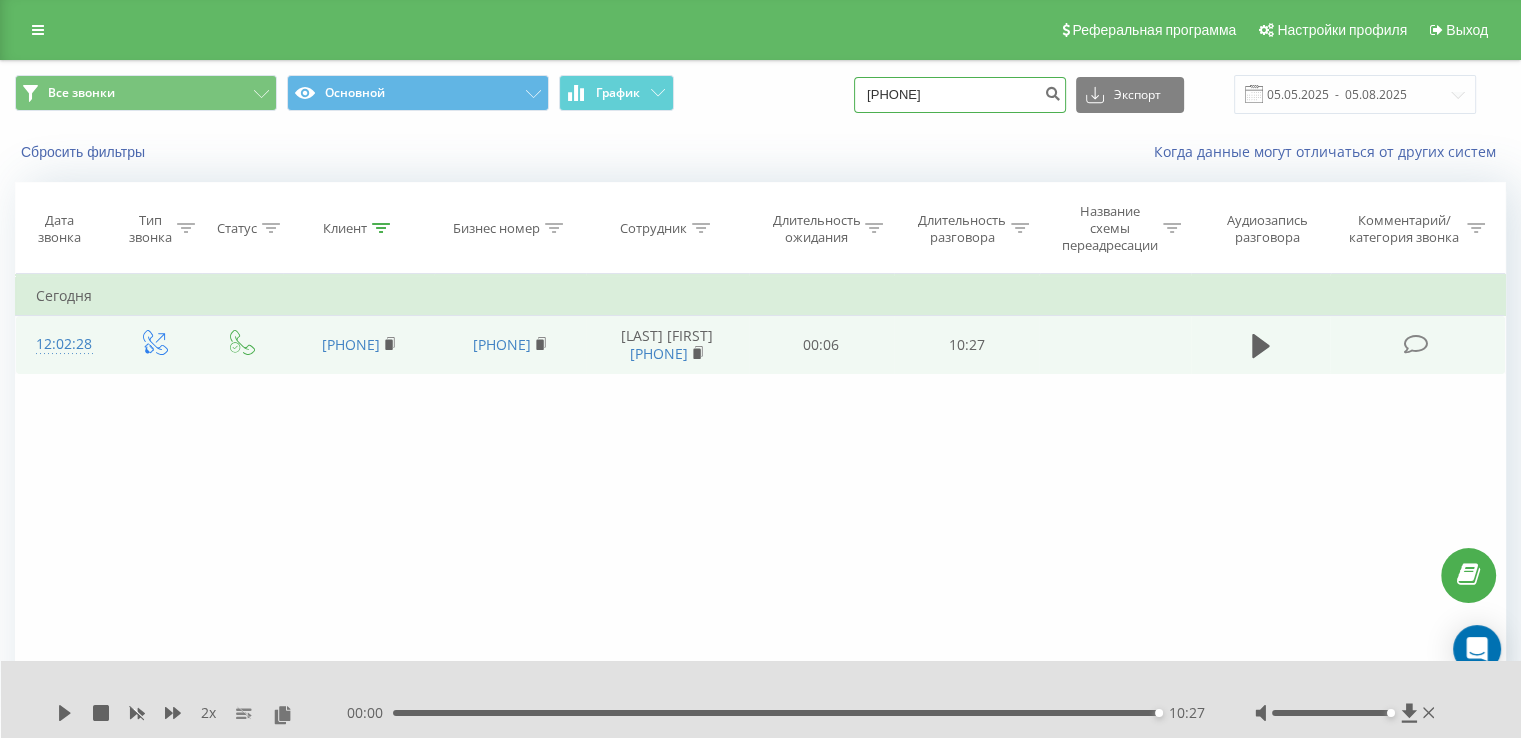 click on "[PHONE]" at bounding box center (960, 95) 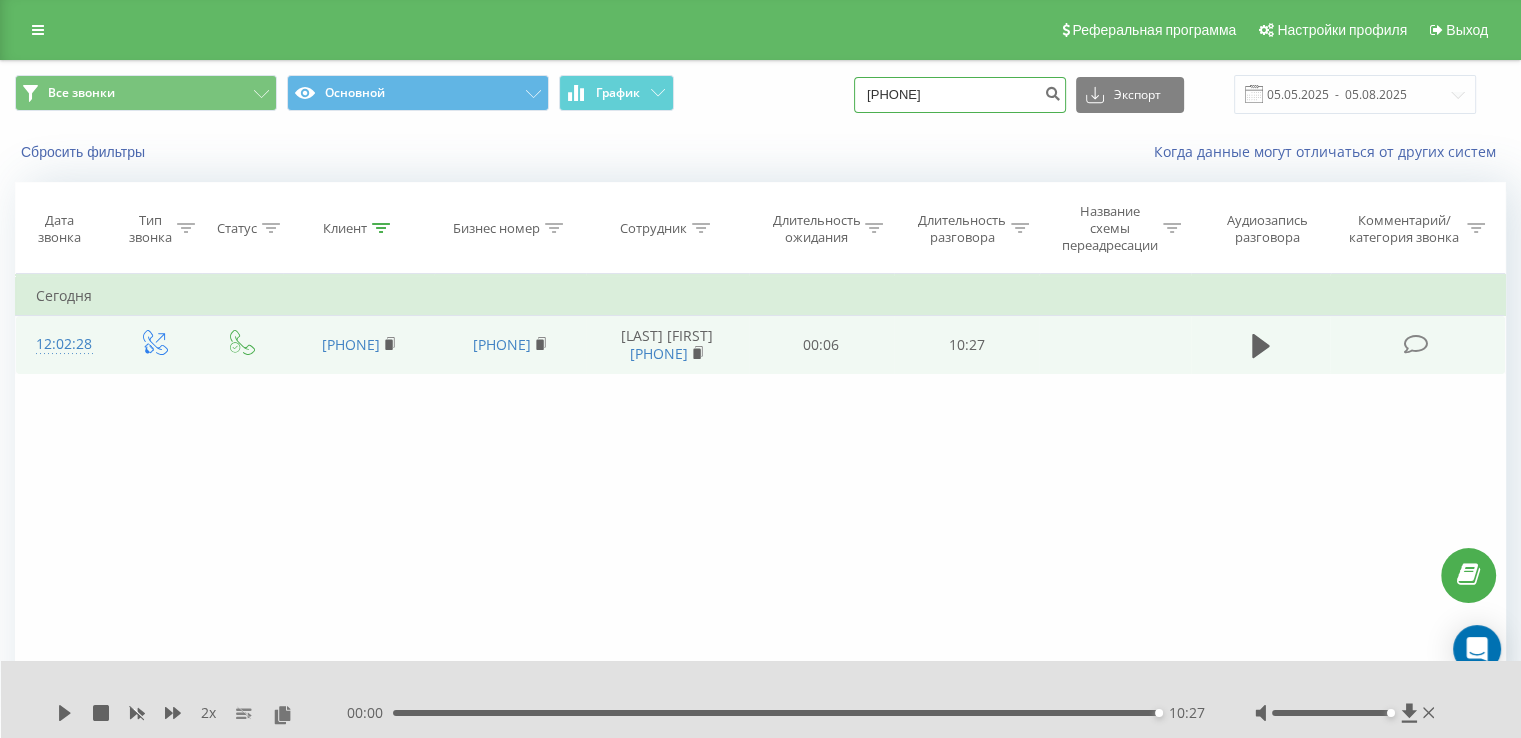 type on "[PHONE]" 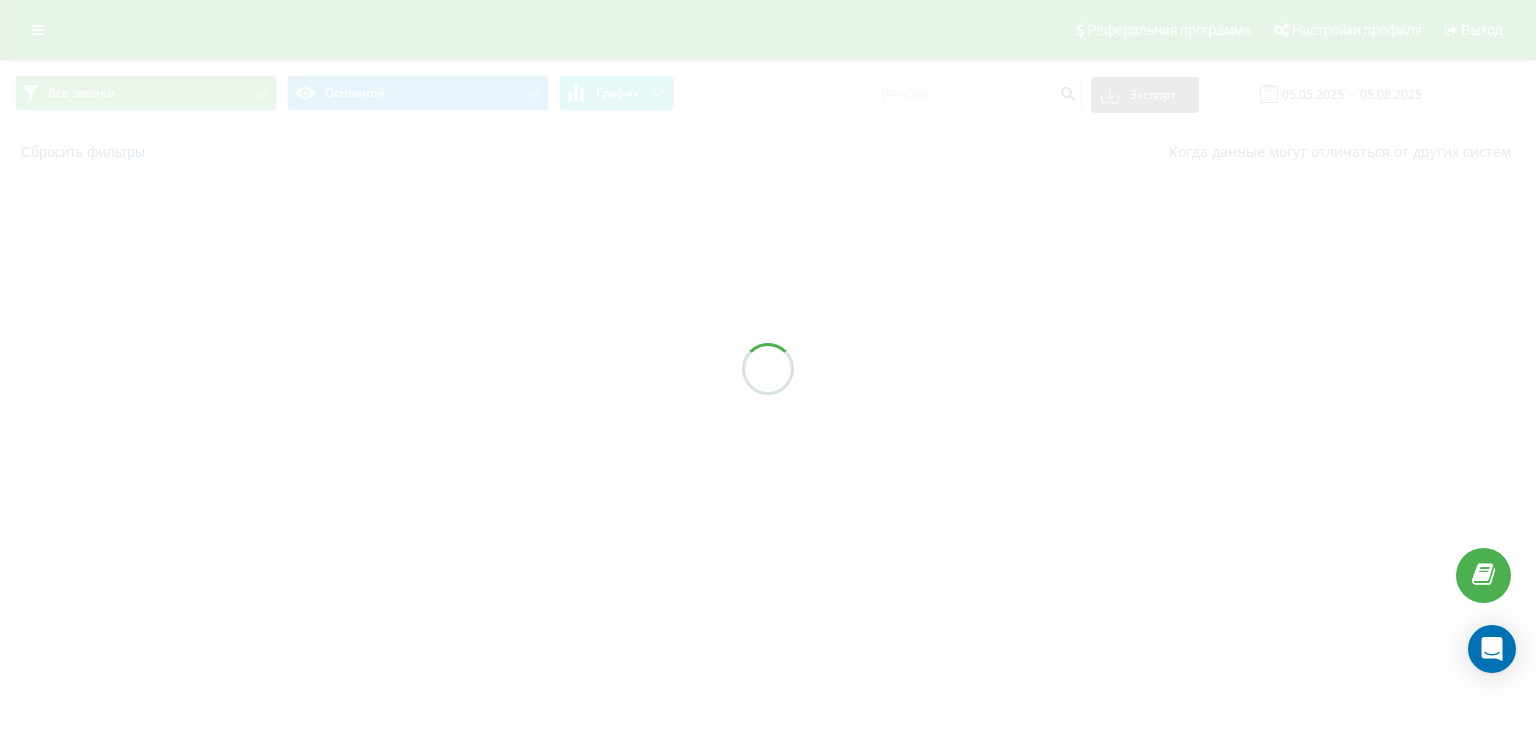 scroll, scrollTop: 0, scrollLeft: 0, axis: both 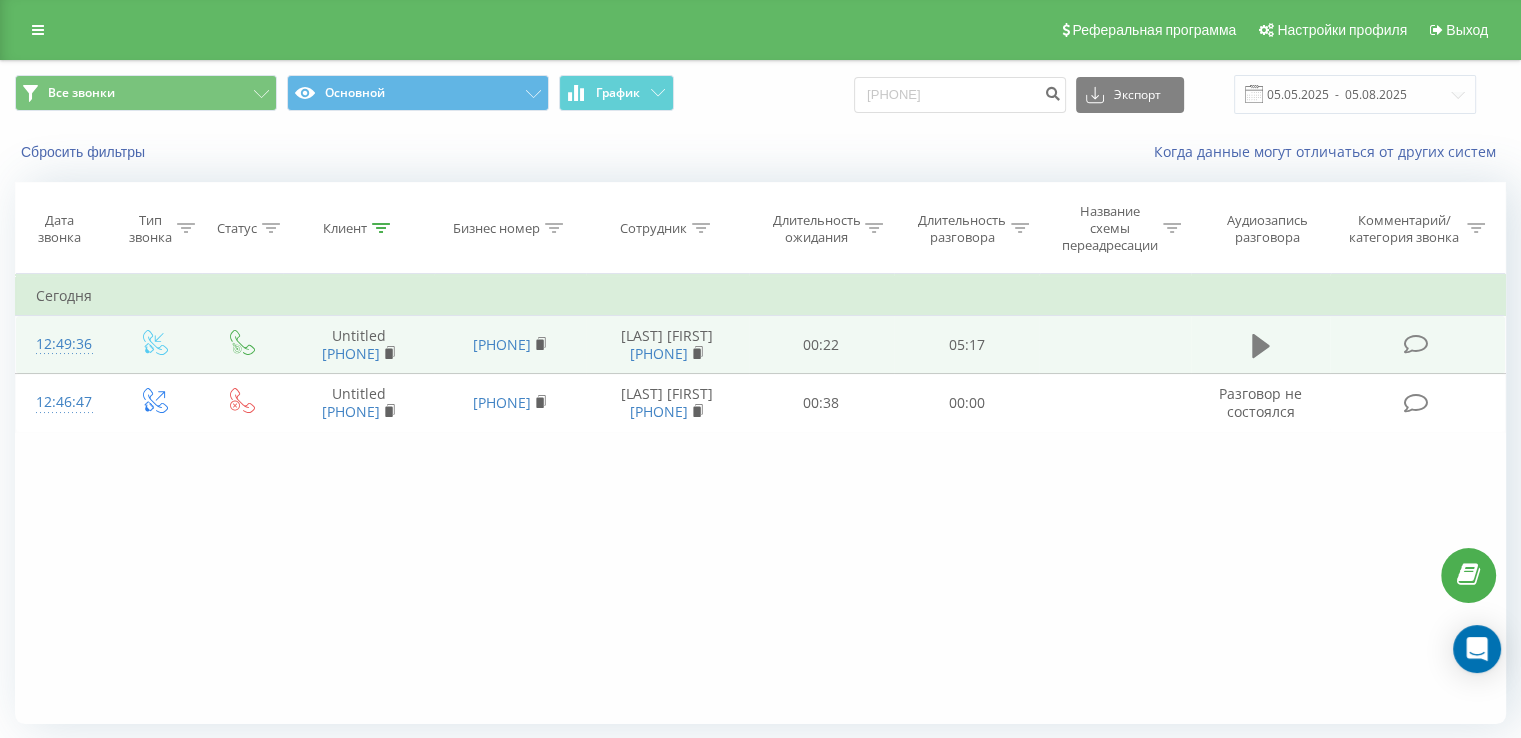 click 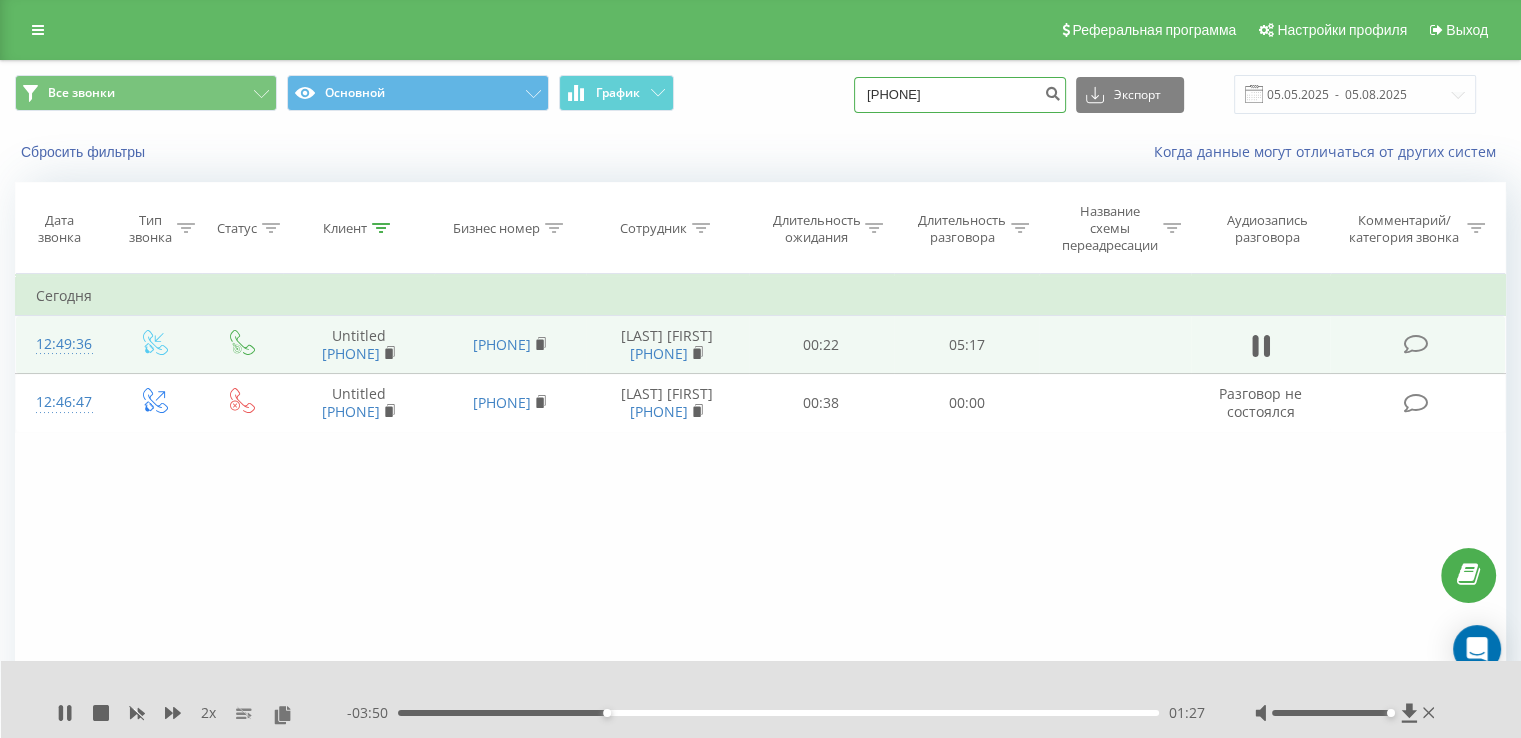 click on "380939644237" at bounding box center [960, 95] 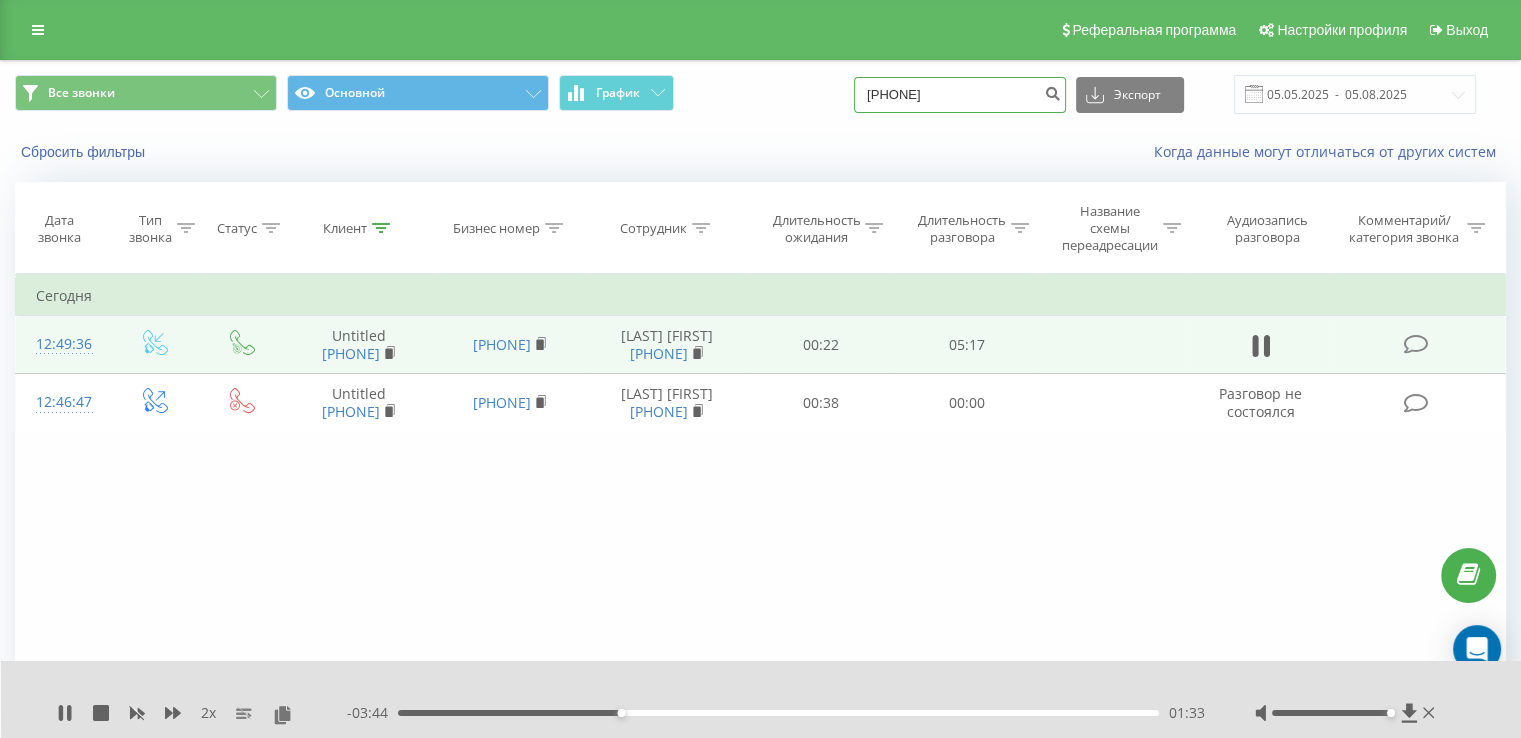 type on "380 96 632 8437" 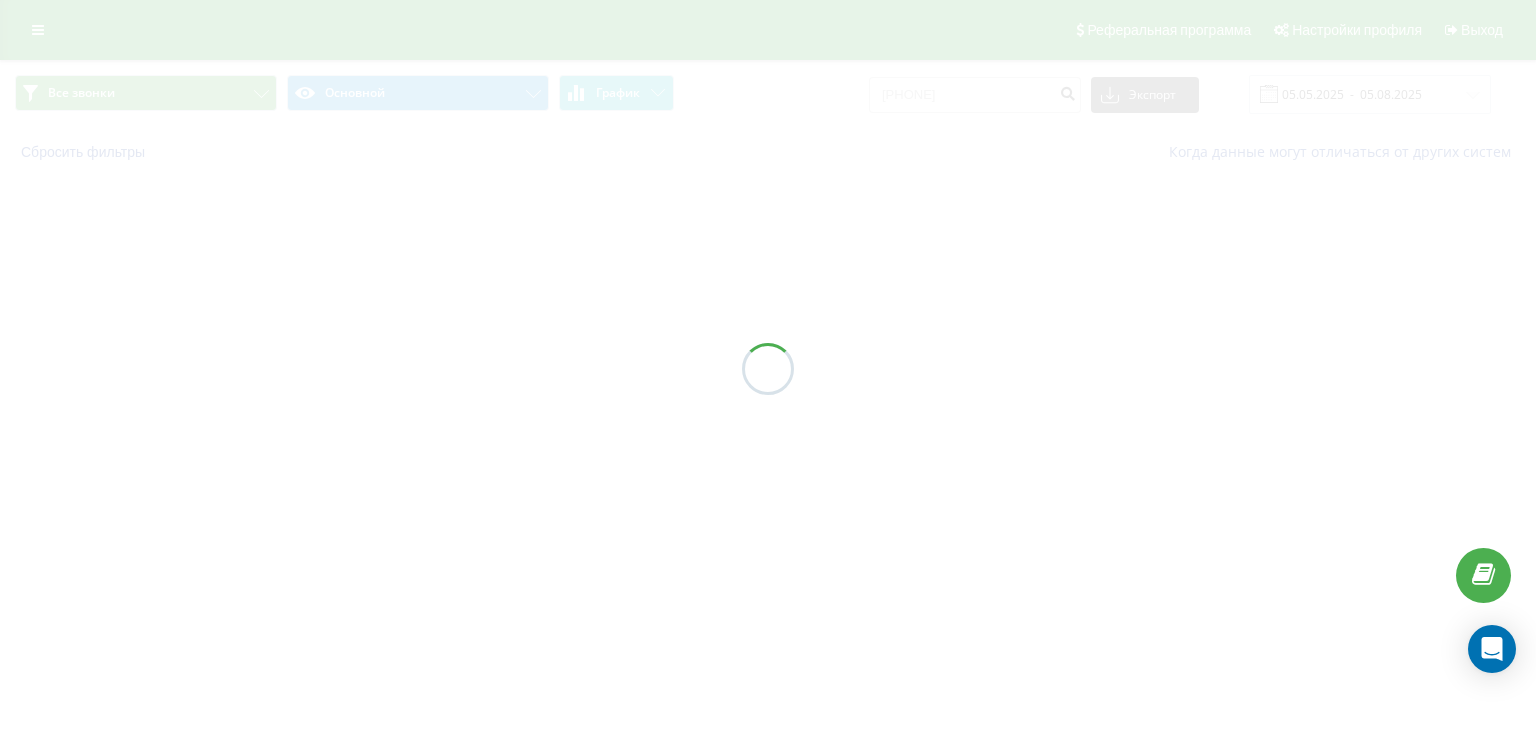 scroll, scrollTop: 0, scrollLeft: 0, axis: both 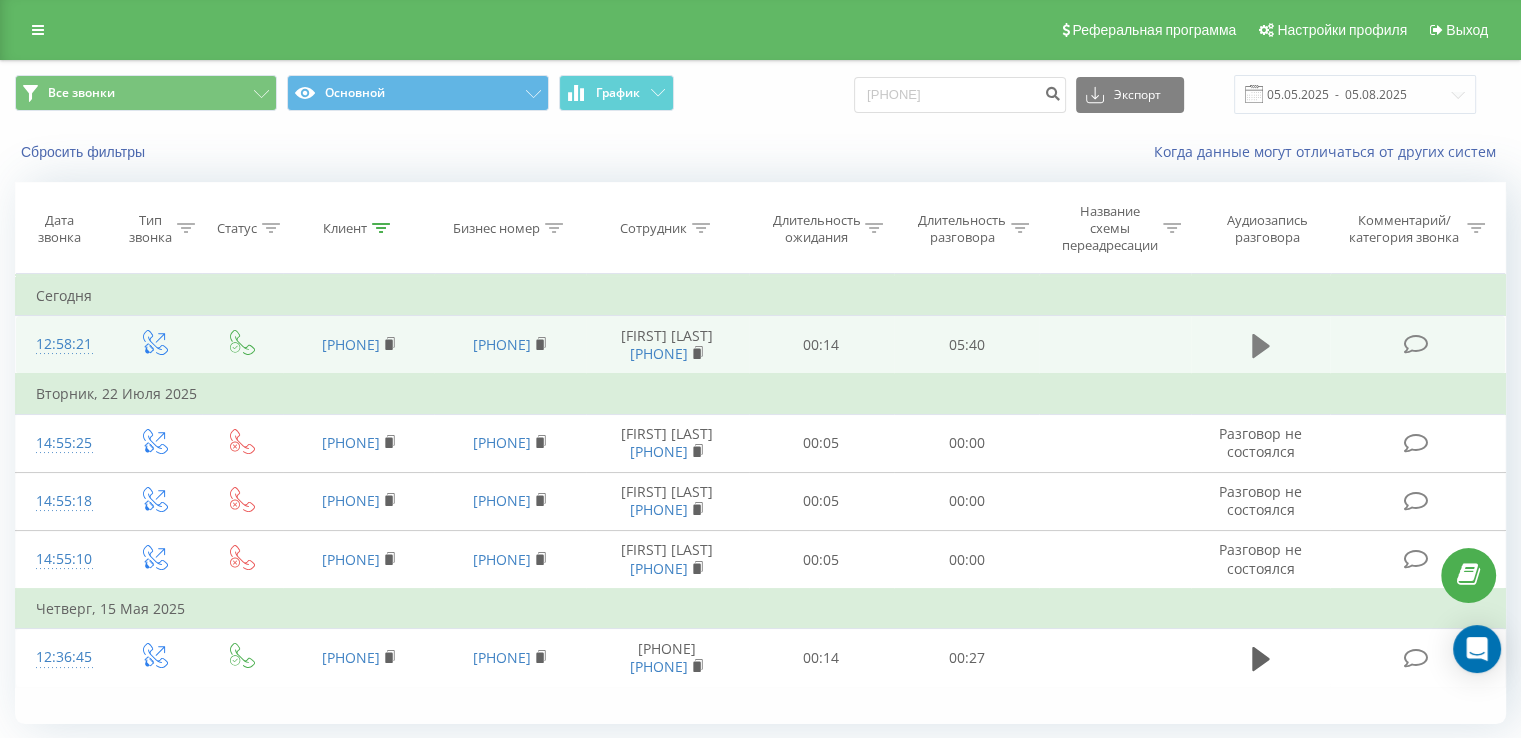 click 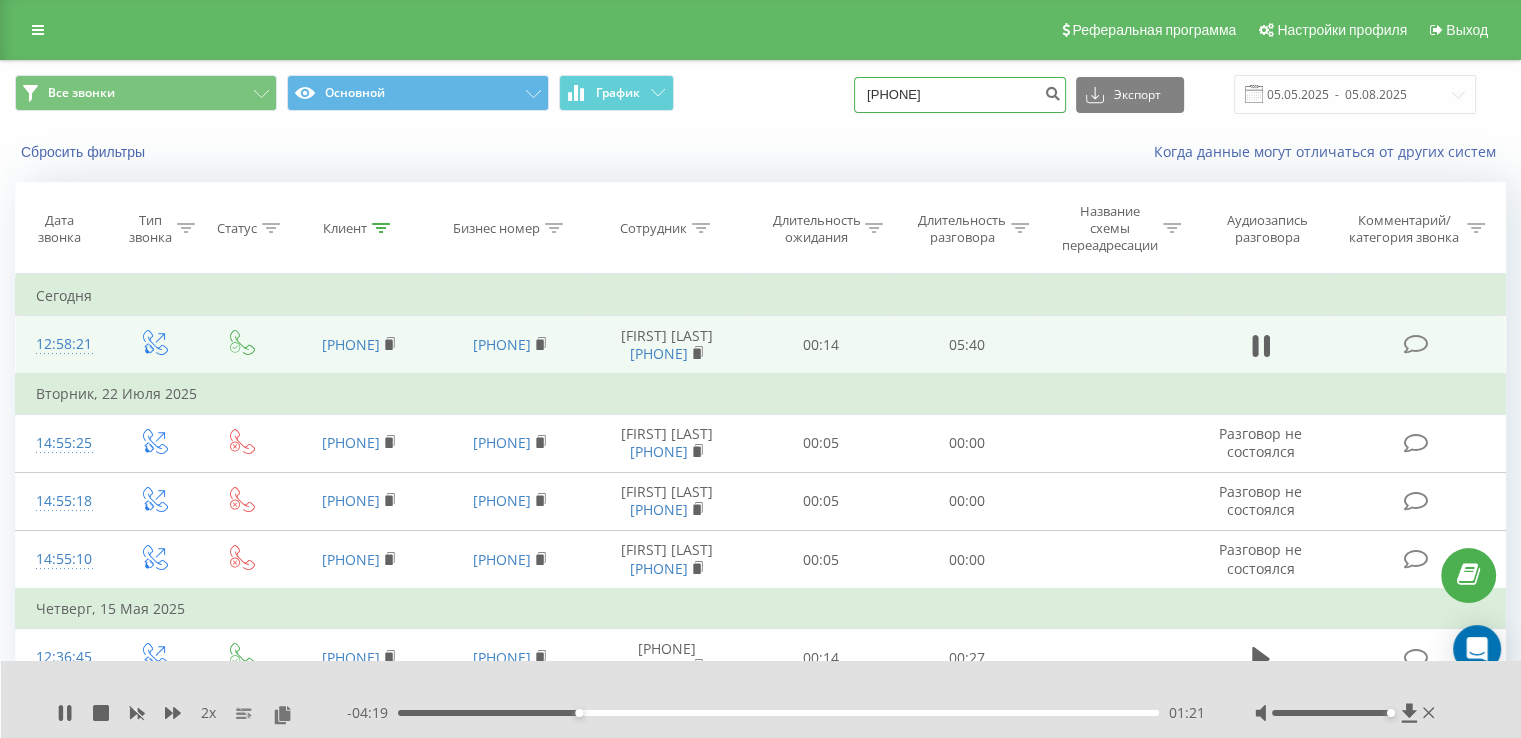 click on "380966328437" at bounding box center [960, 95] 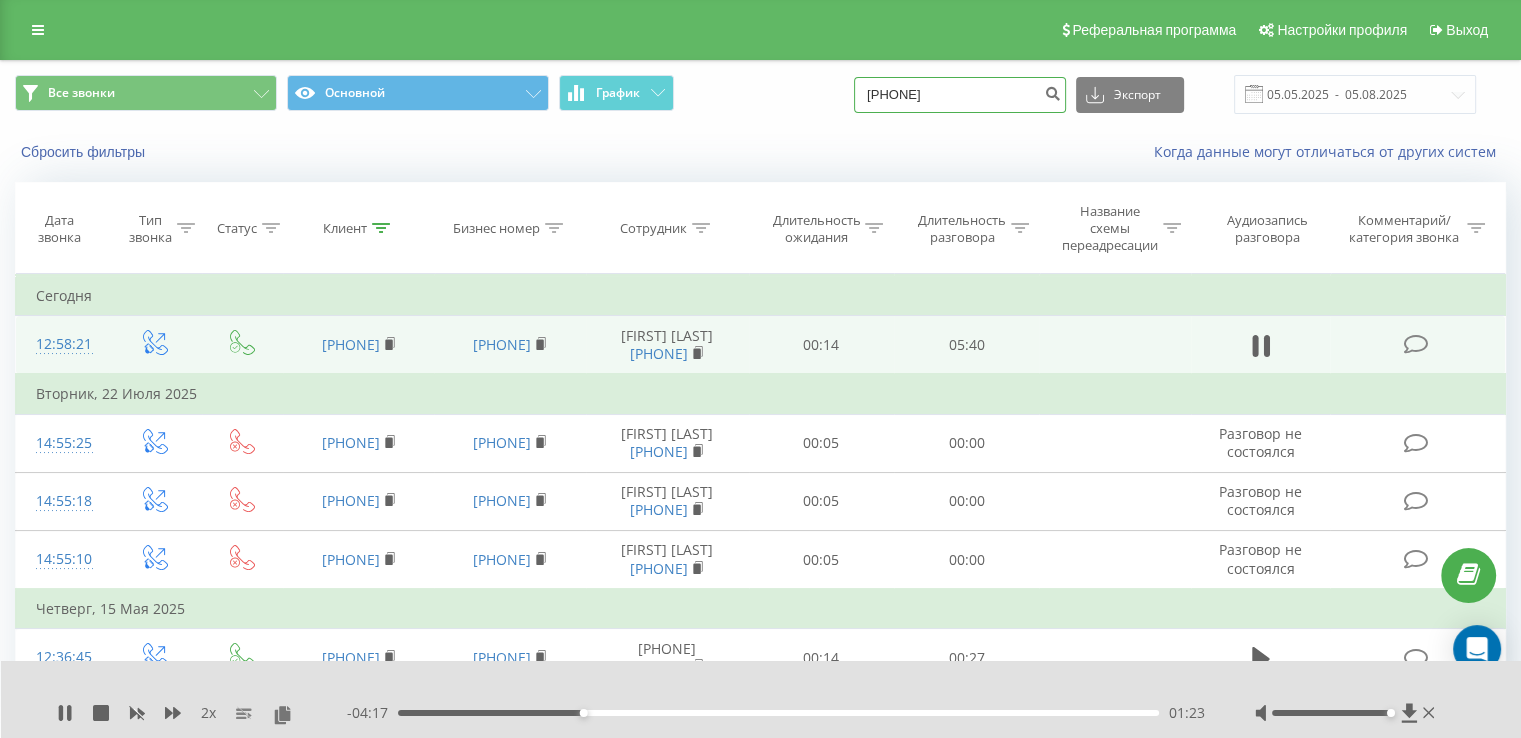 paste on "66 262 9745" 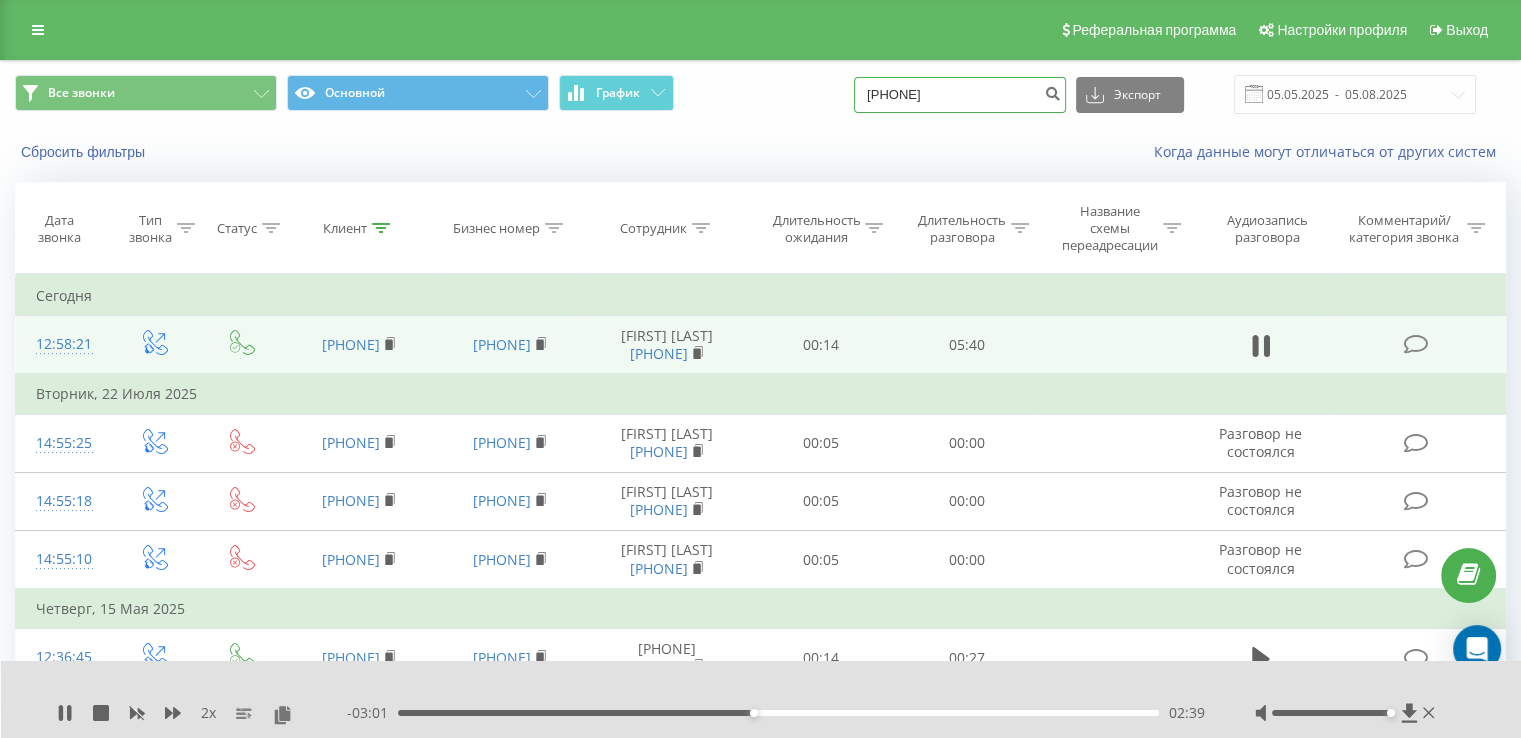 type on "380 66 262 9745" 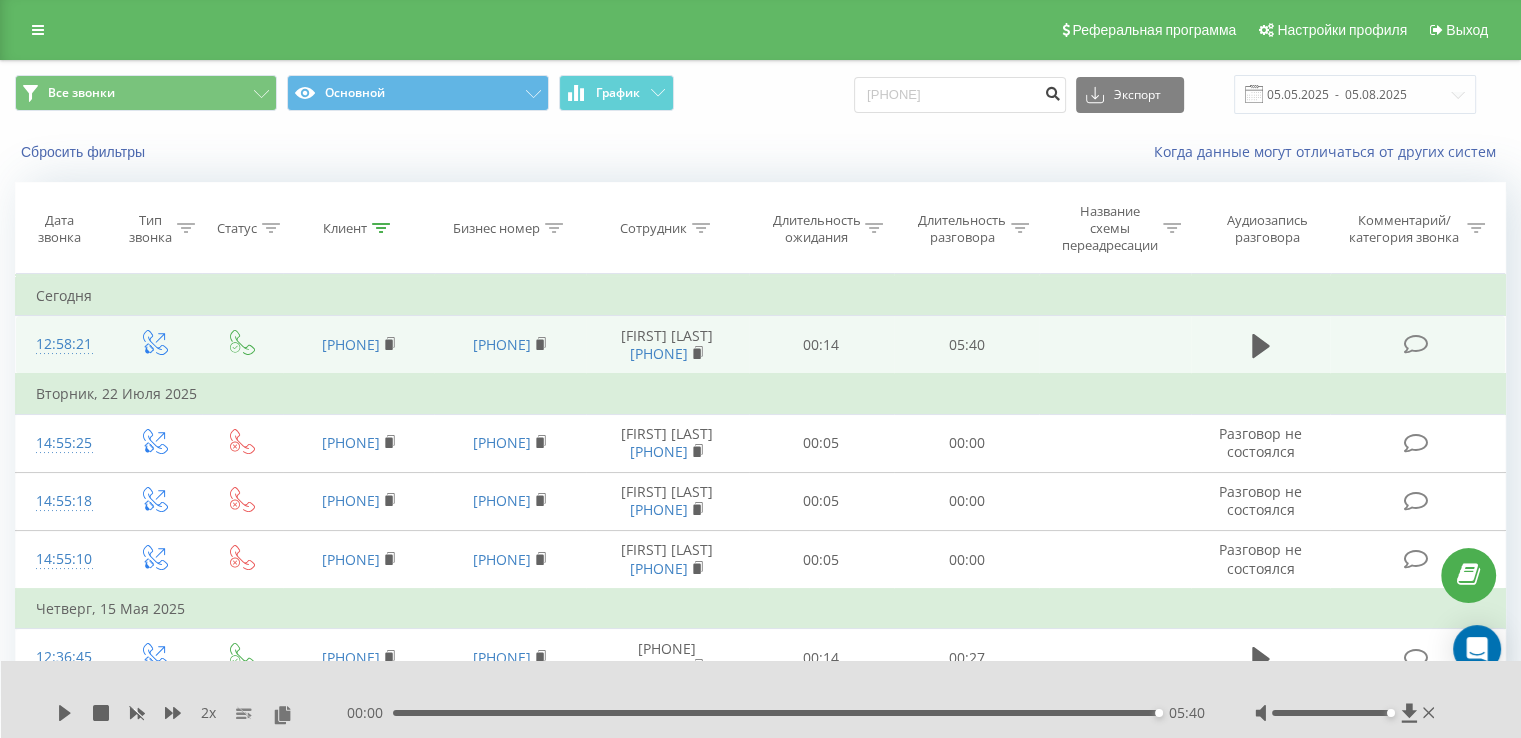 click at bounding box center [1052, 91] 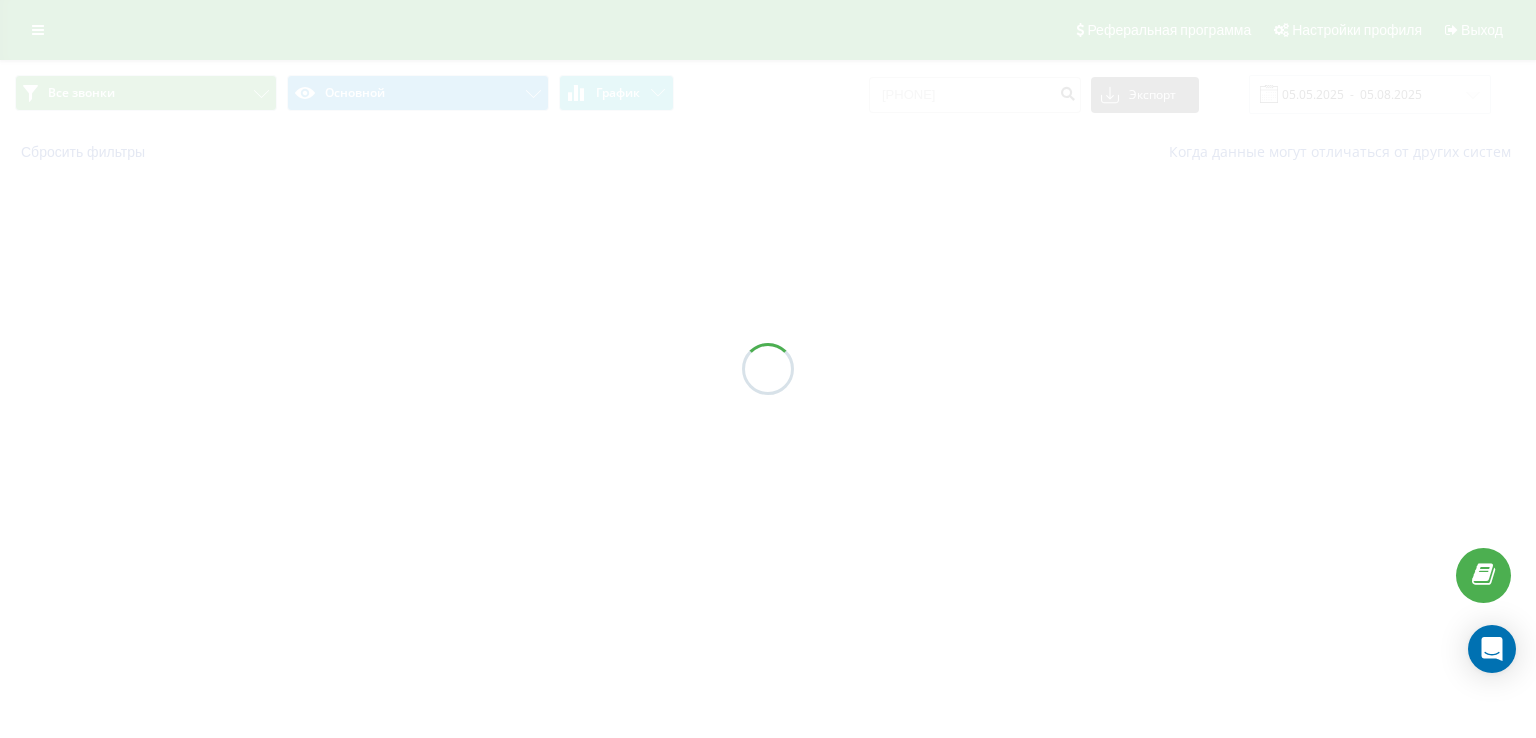scroll, scrollTop: 0, scrollLeft: 0, axis: both 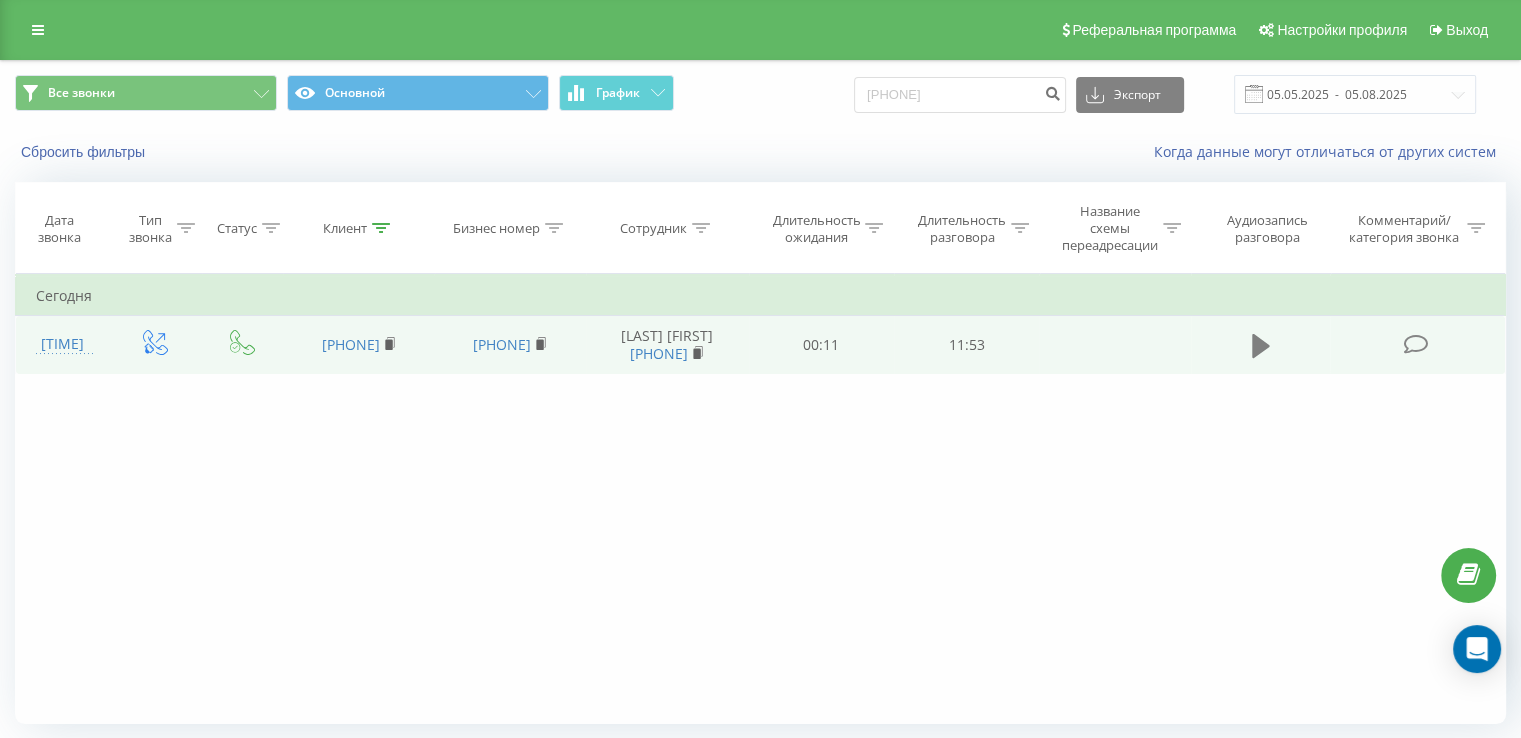 click 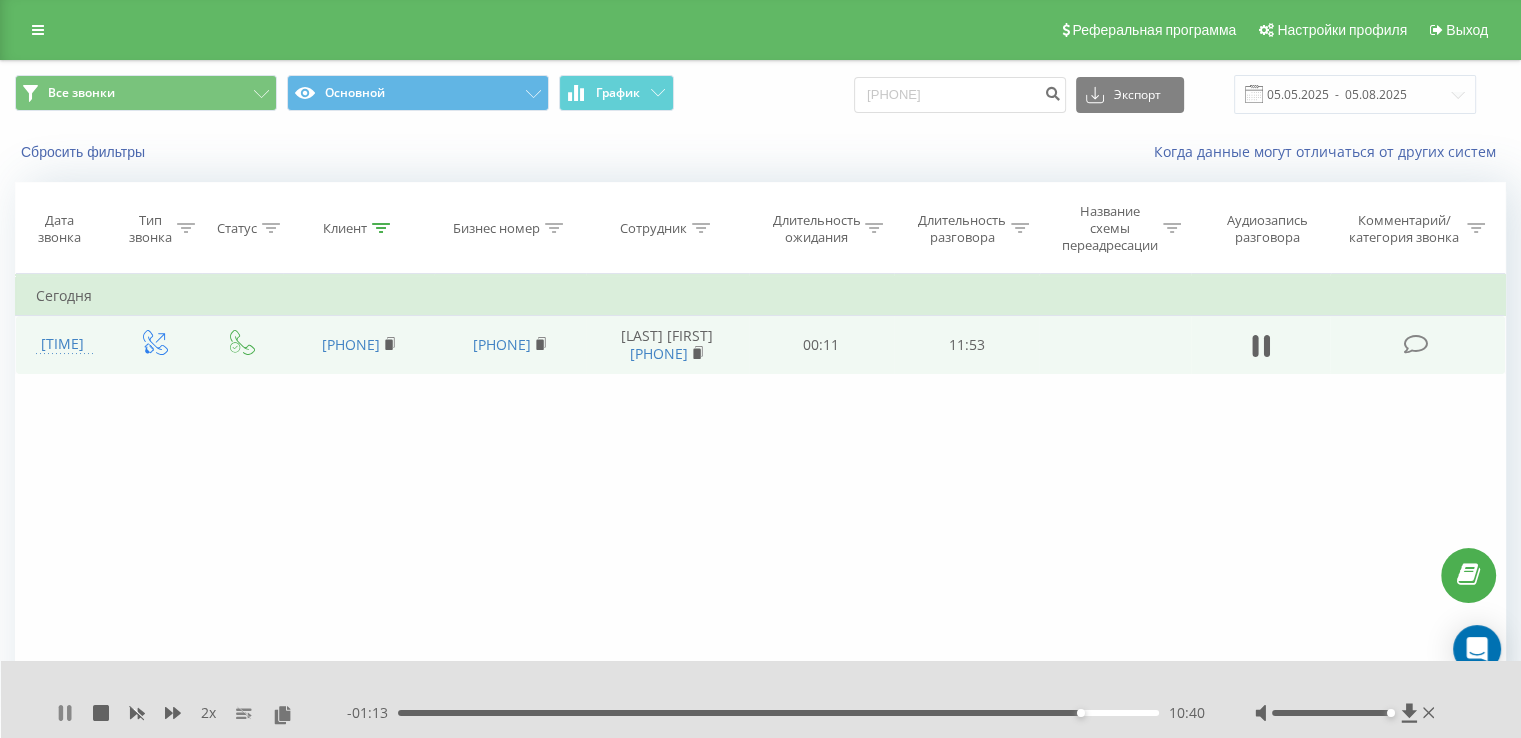 click 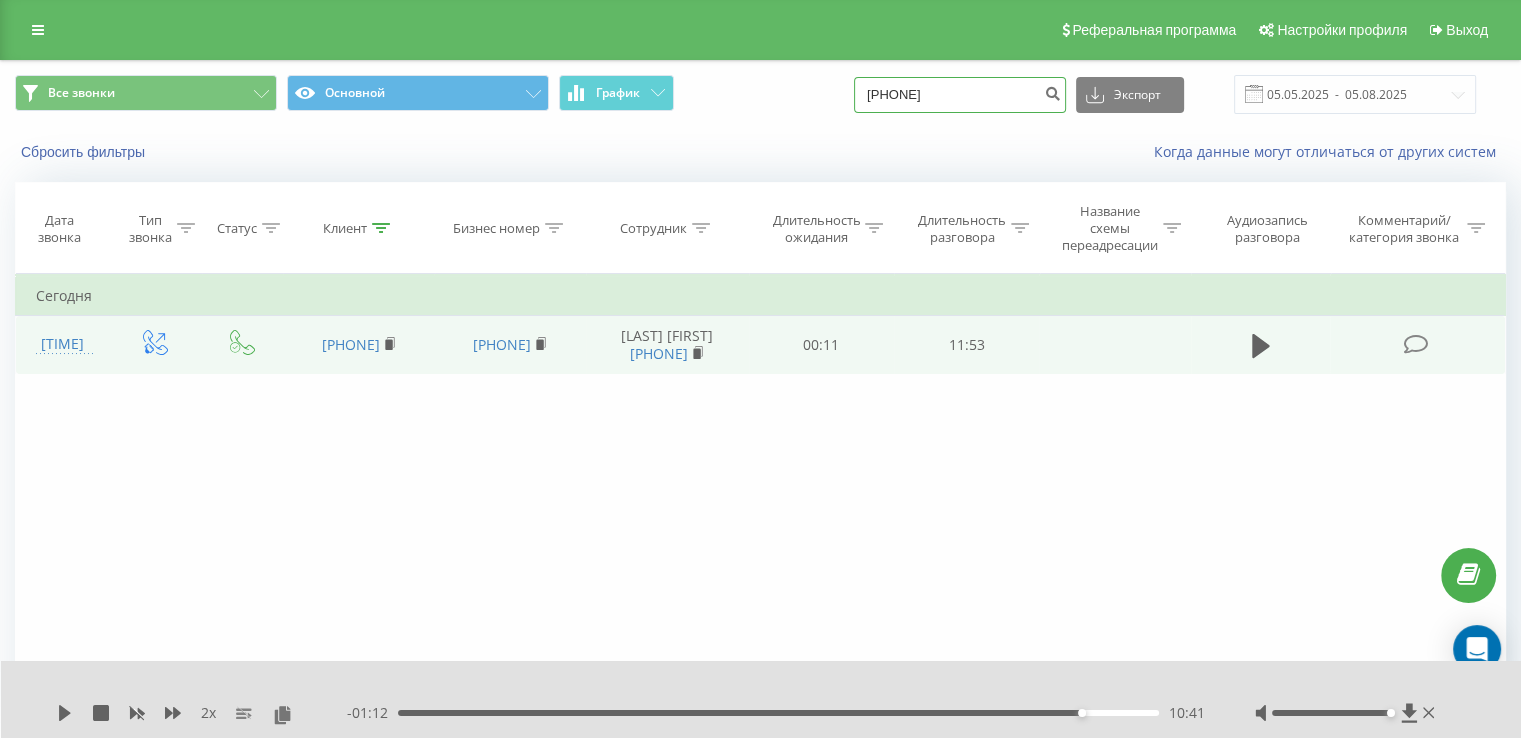 click on "380662629745" at bounding box center [960, 95] 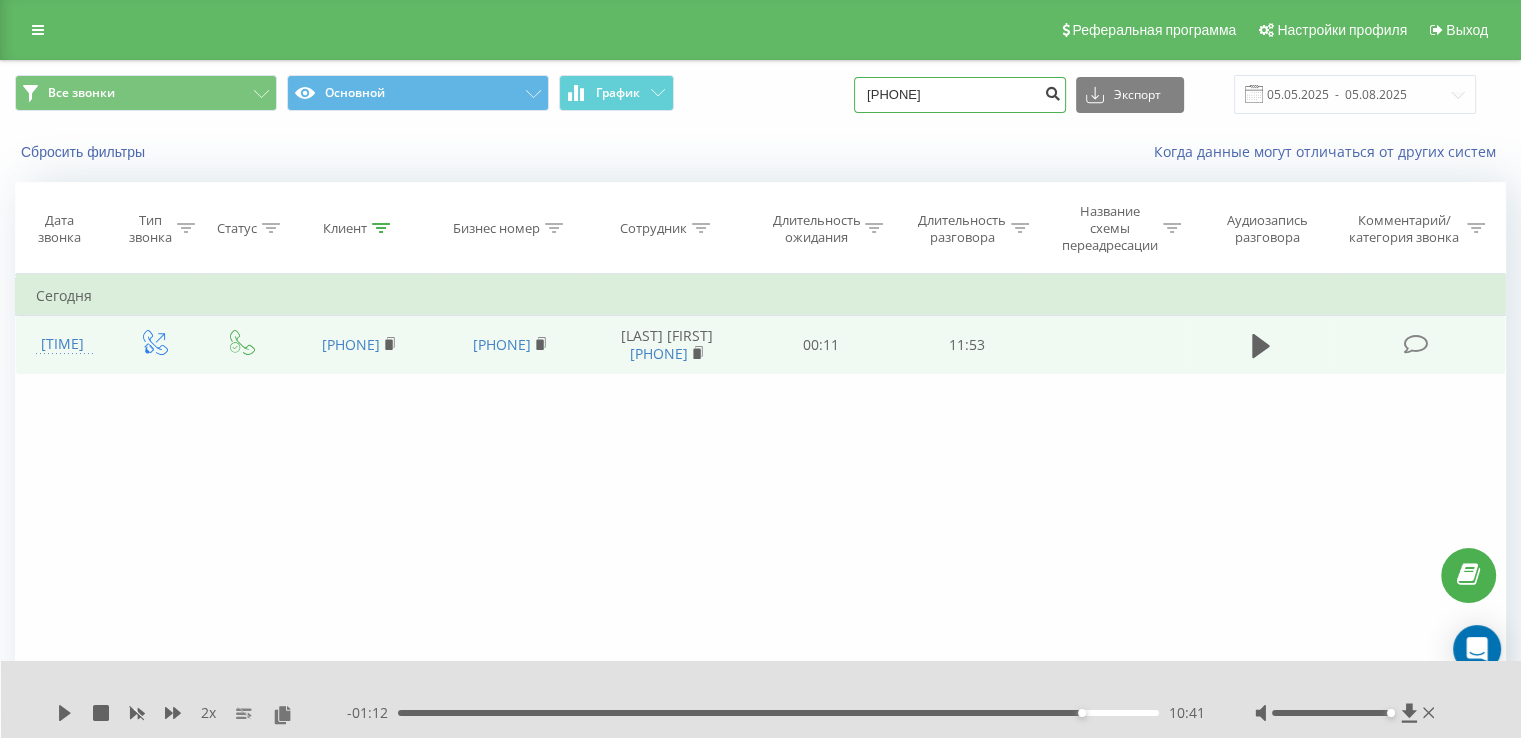 type on "380 63 191 1449" 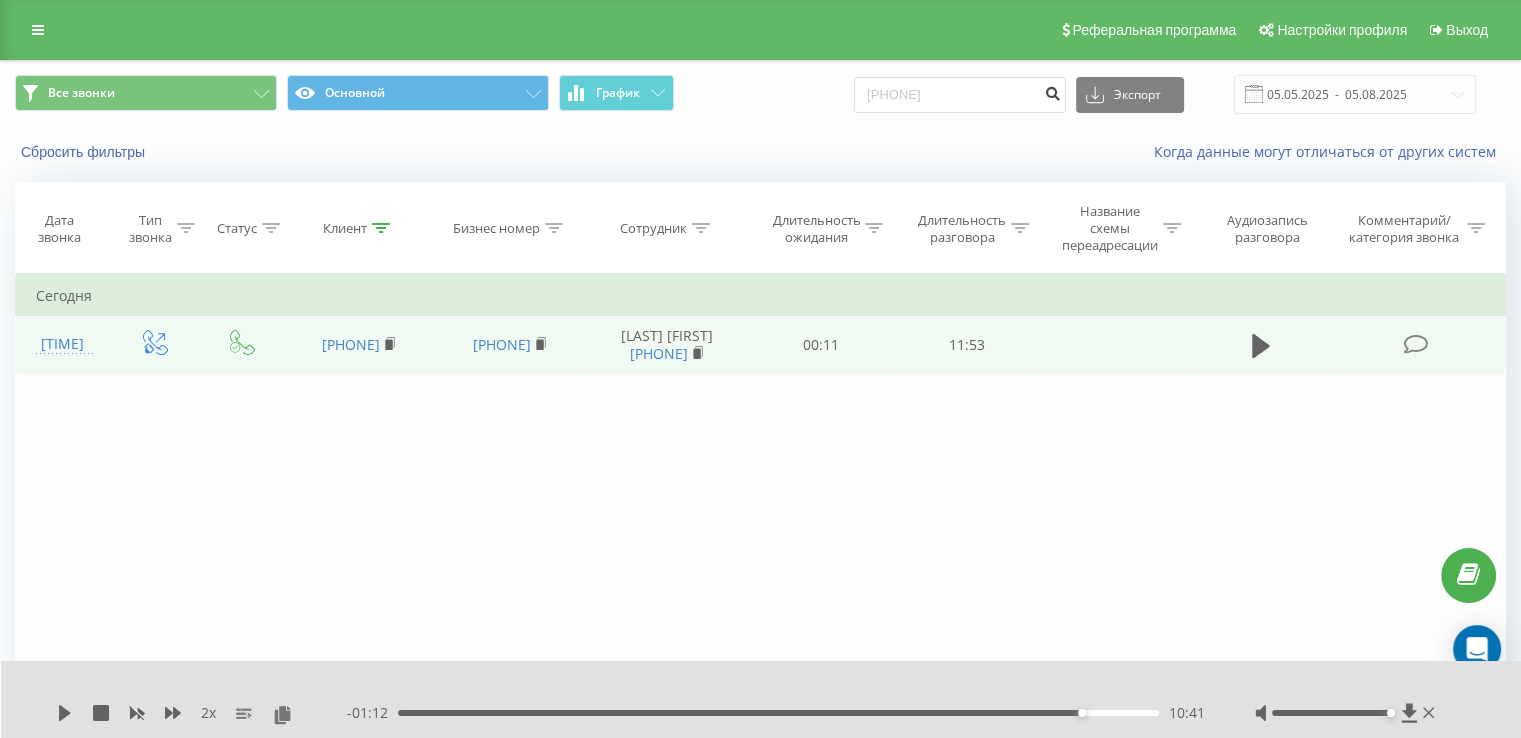click at bounding box center (1052, 91) 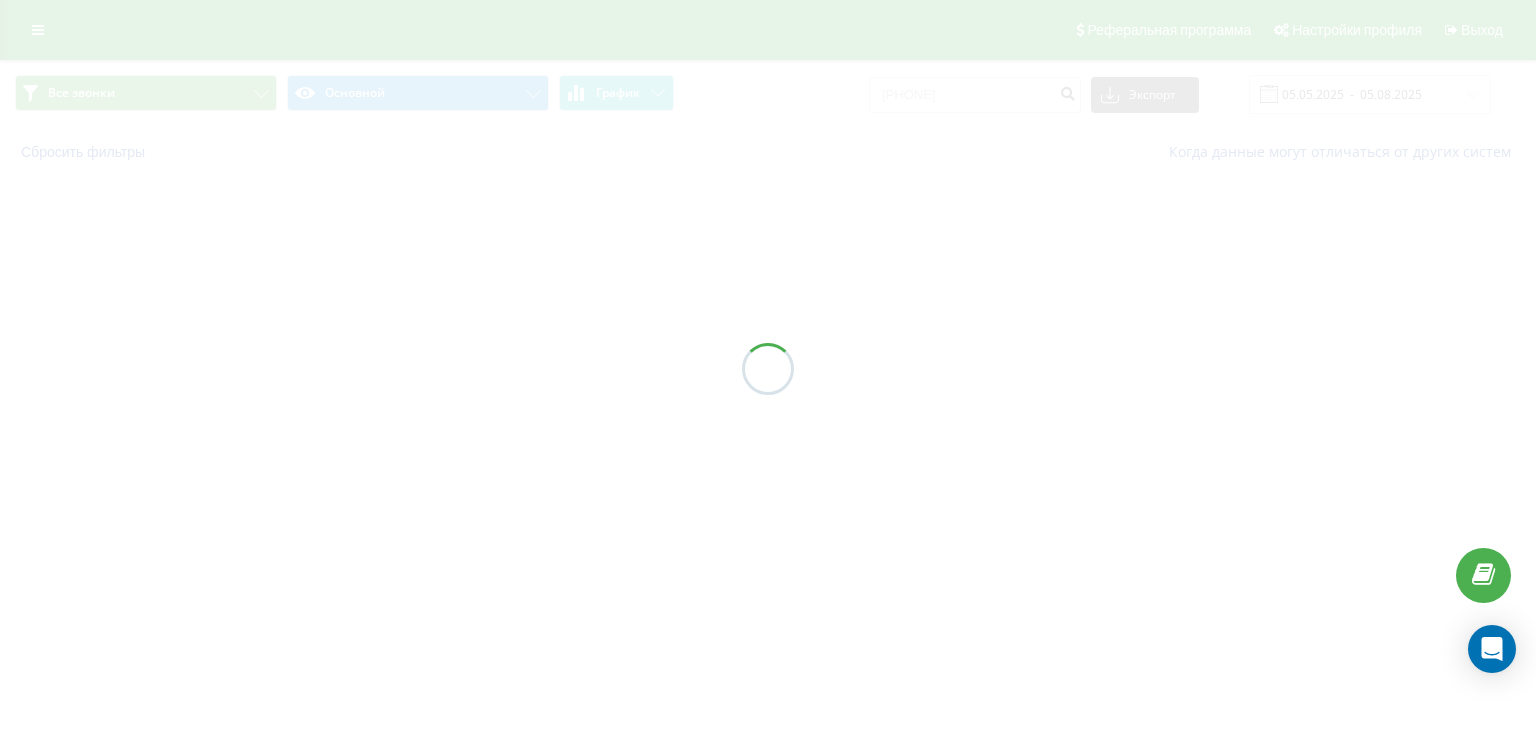 scroll, scrollTop: 0, scrollLeft: 0, axis: both 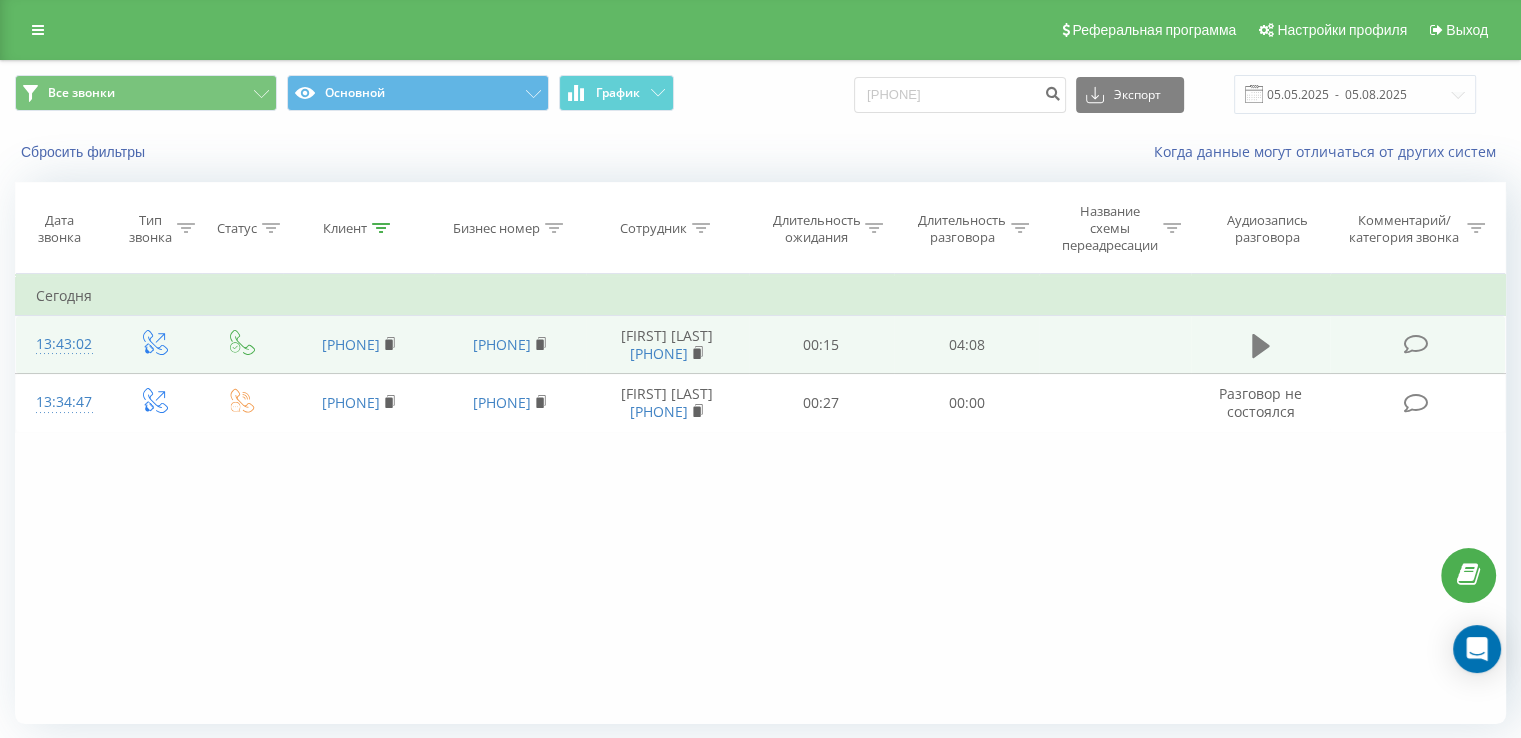 click 